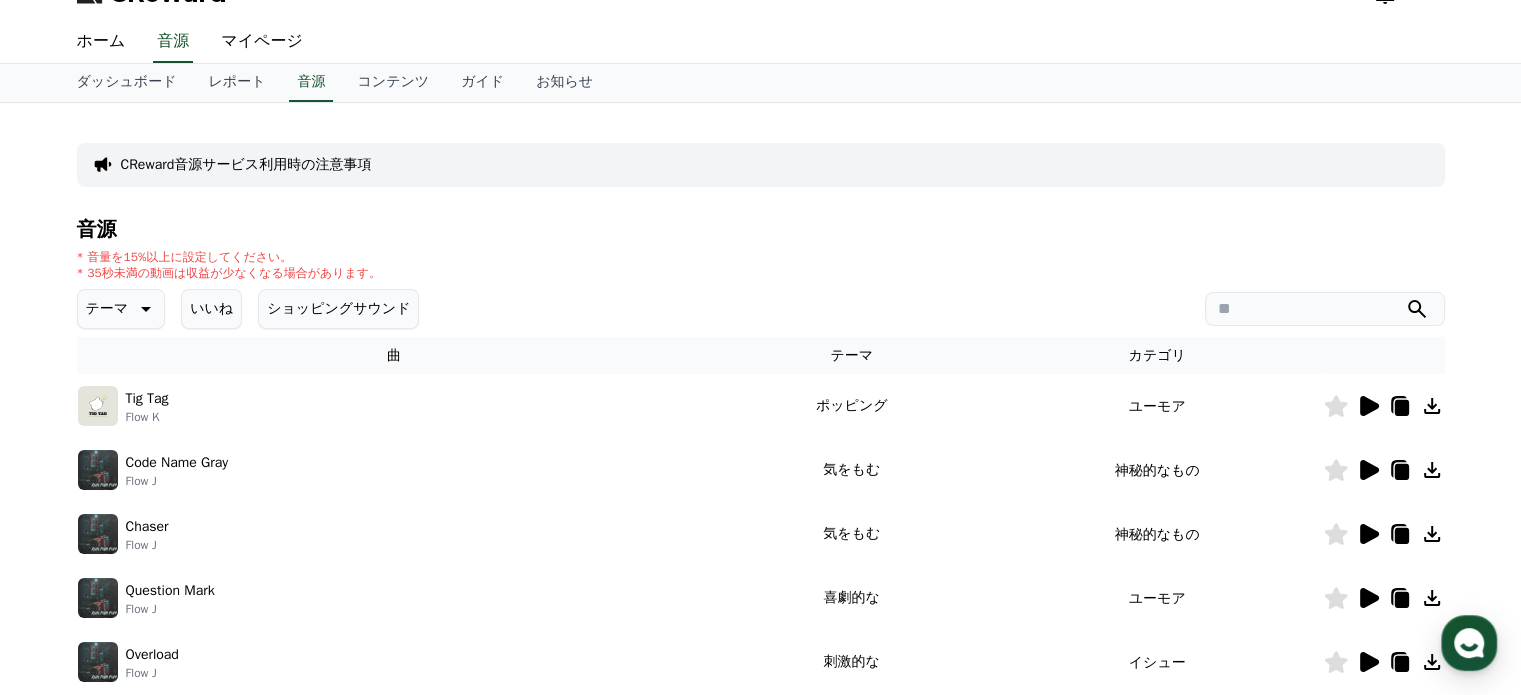 scroll, scrollTop: 0, scrollLeft: 0, axis: both 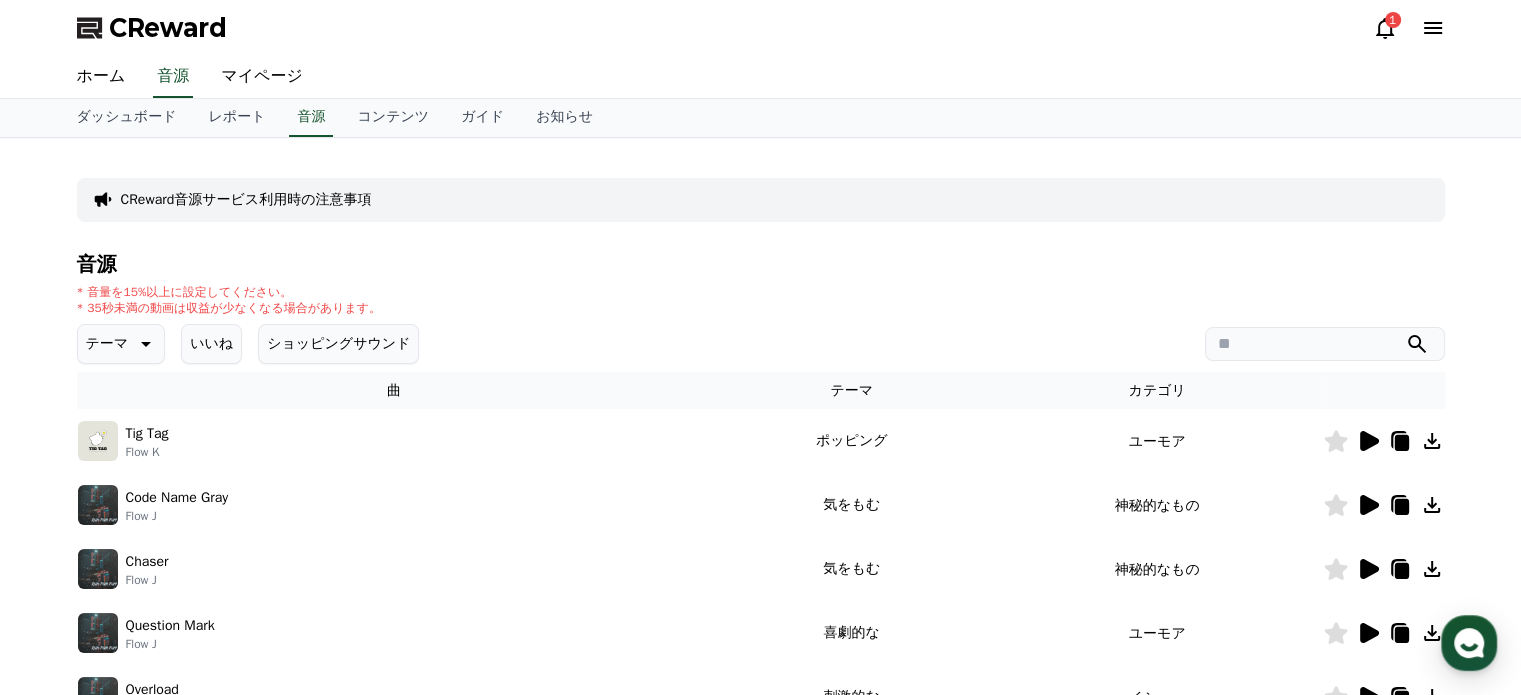 click 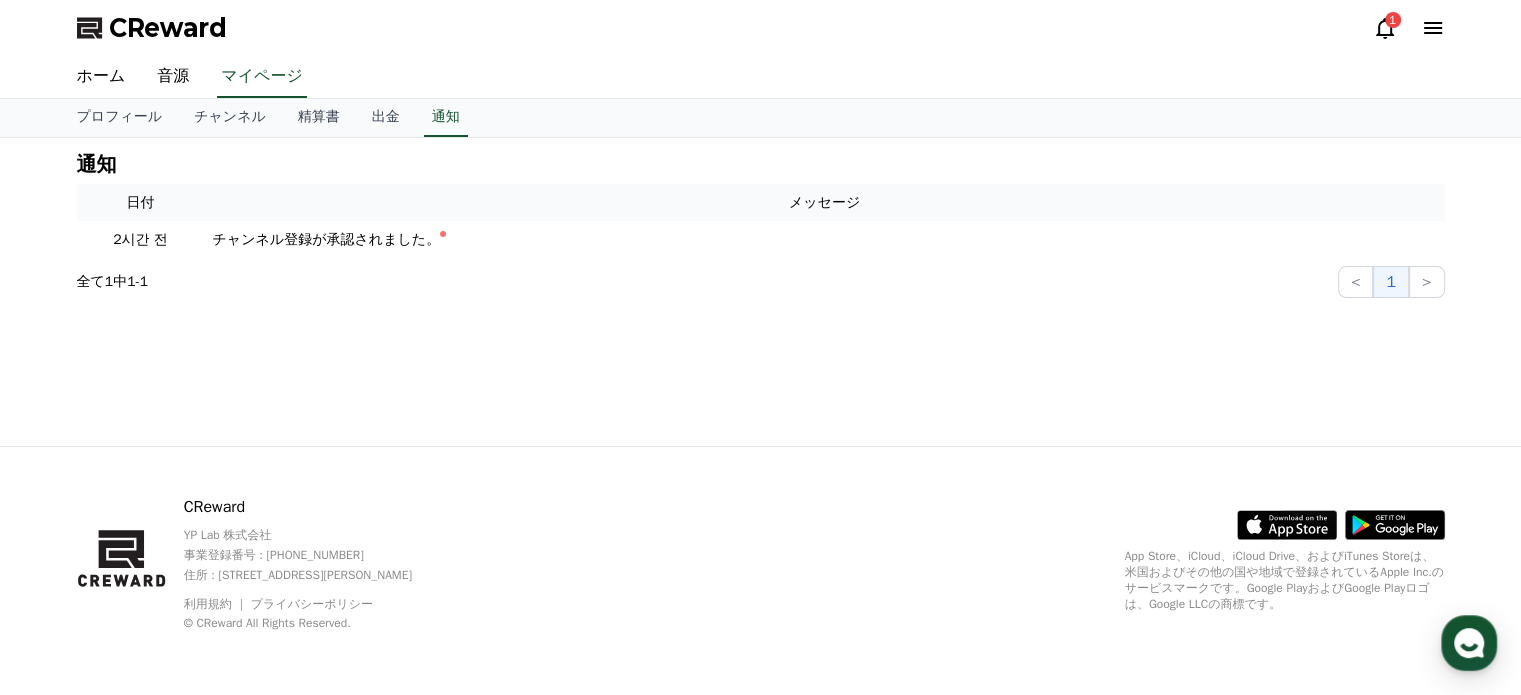 scroll, scrollTop: 0, scrollLeft: 0, axis: both 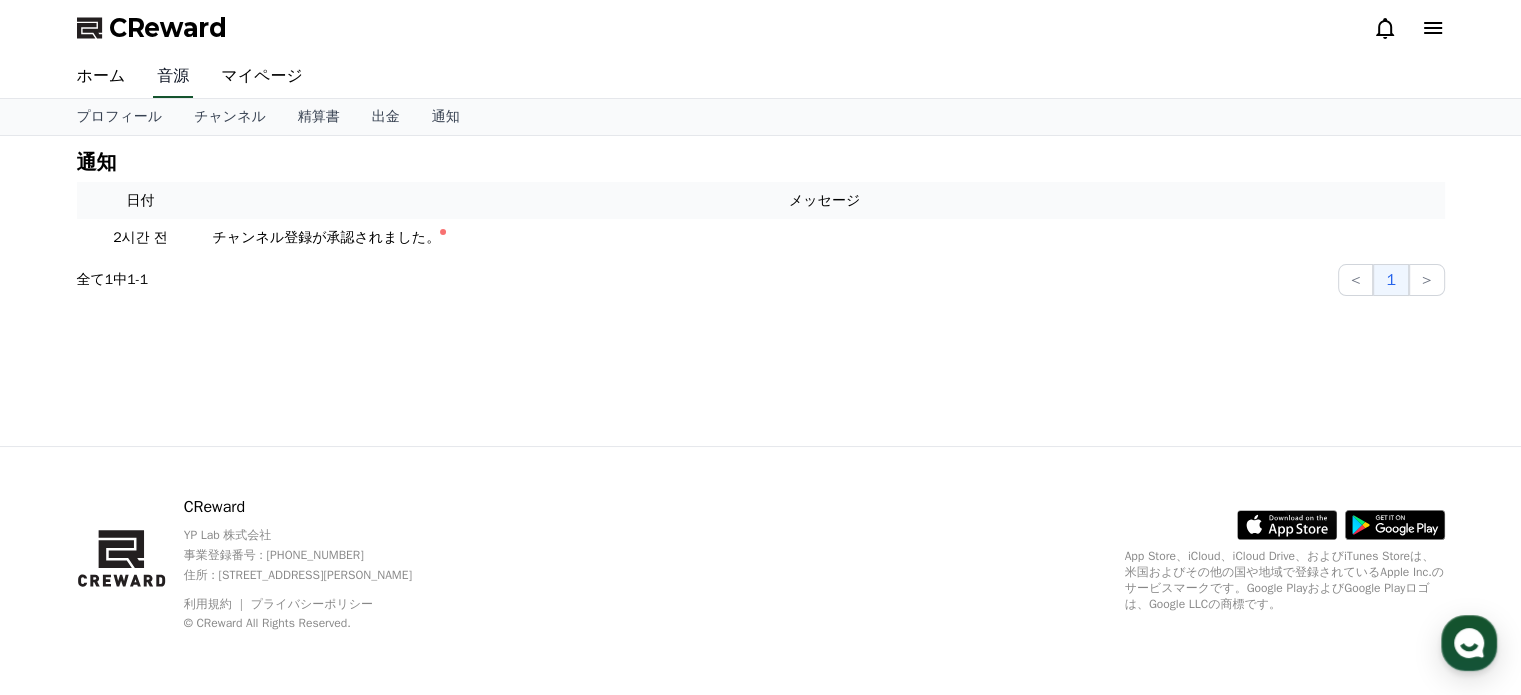 click on "音源" at bounding box center (173, 77) 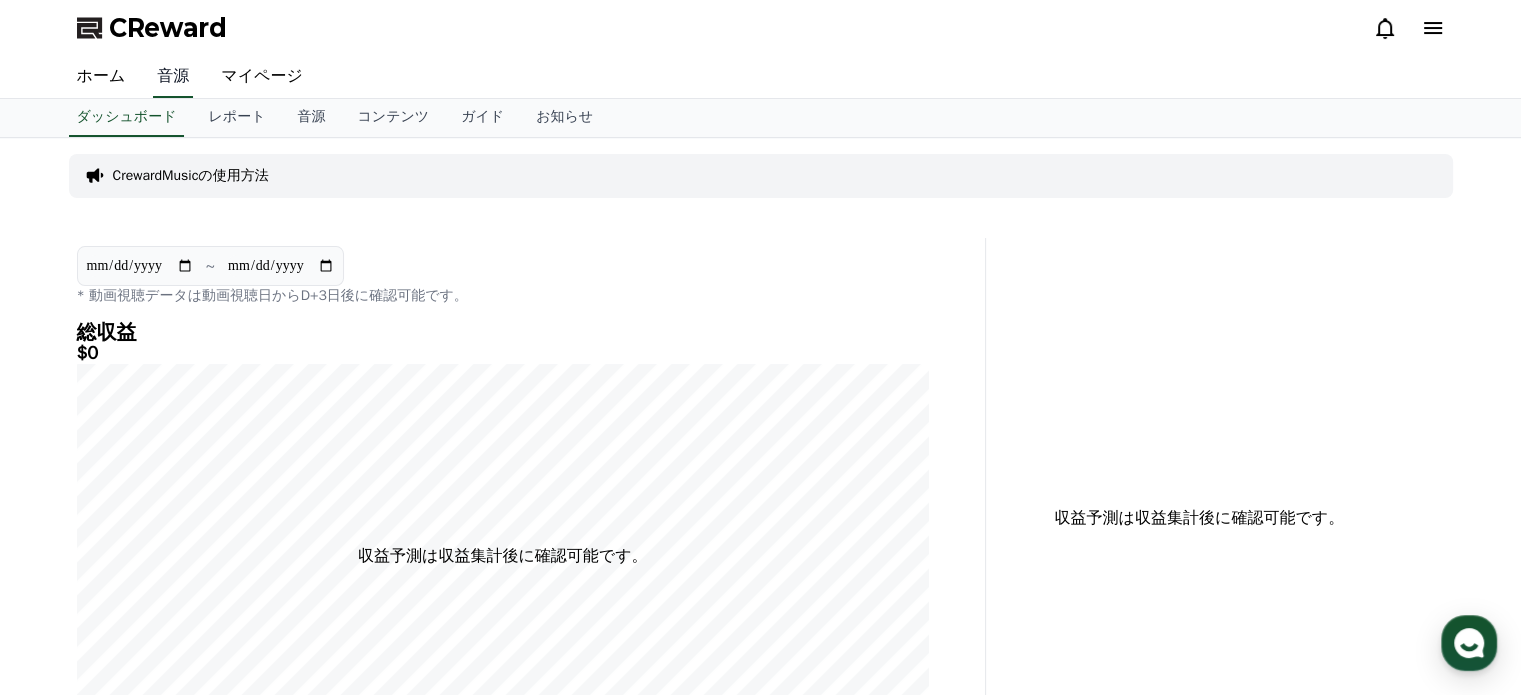 scroll, scrollTop: 0, scrollLeft: 0, axis: both 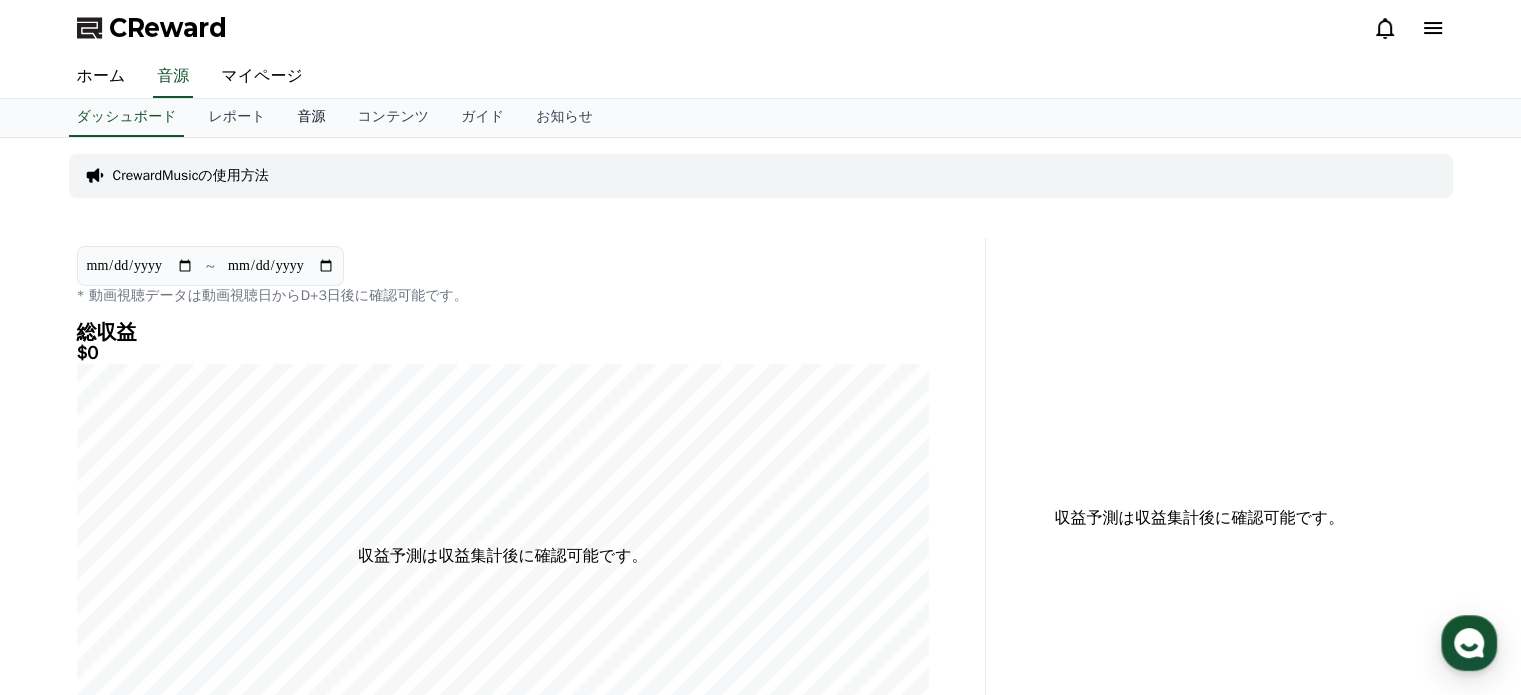 click on "音源" at bounding box center [311, 118] 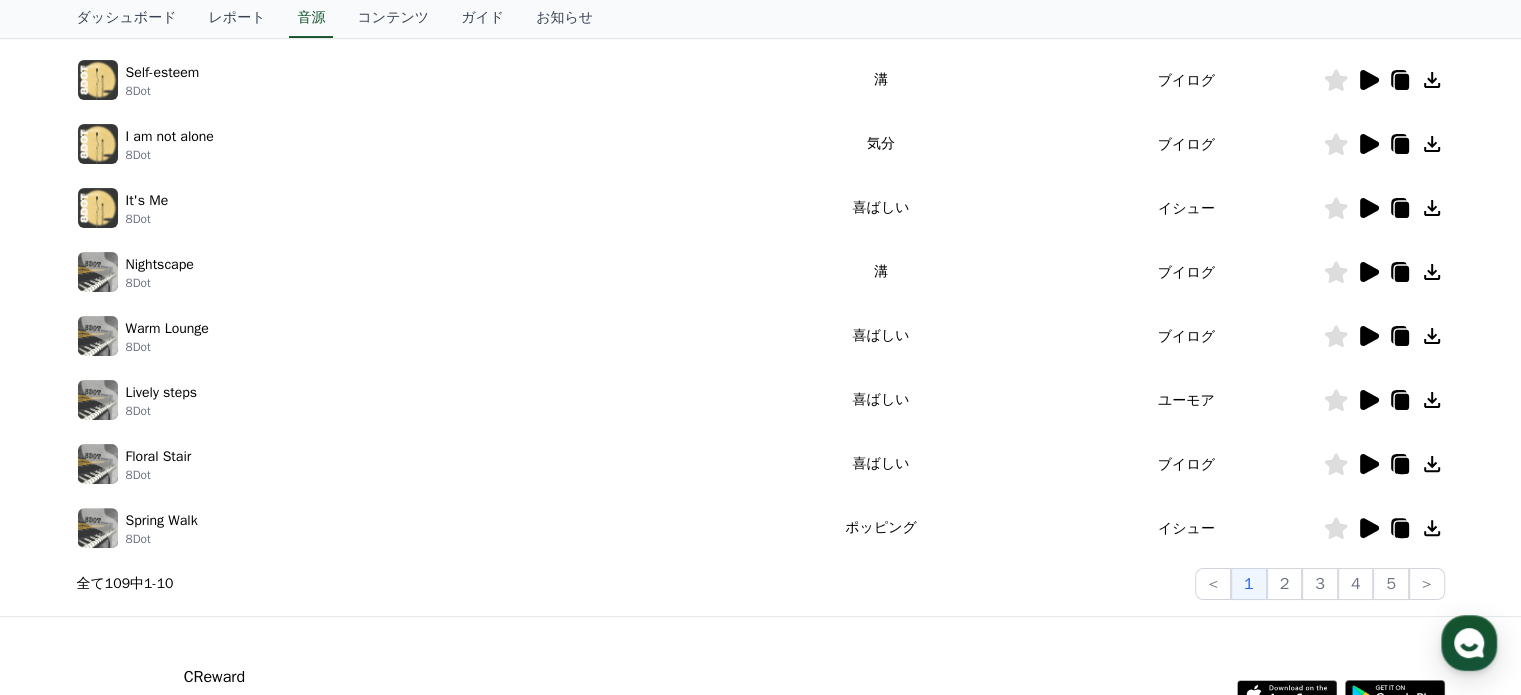 scroll, scrollTop: 457, scrollLeft: 0, axis: vertical 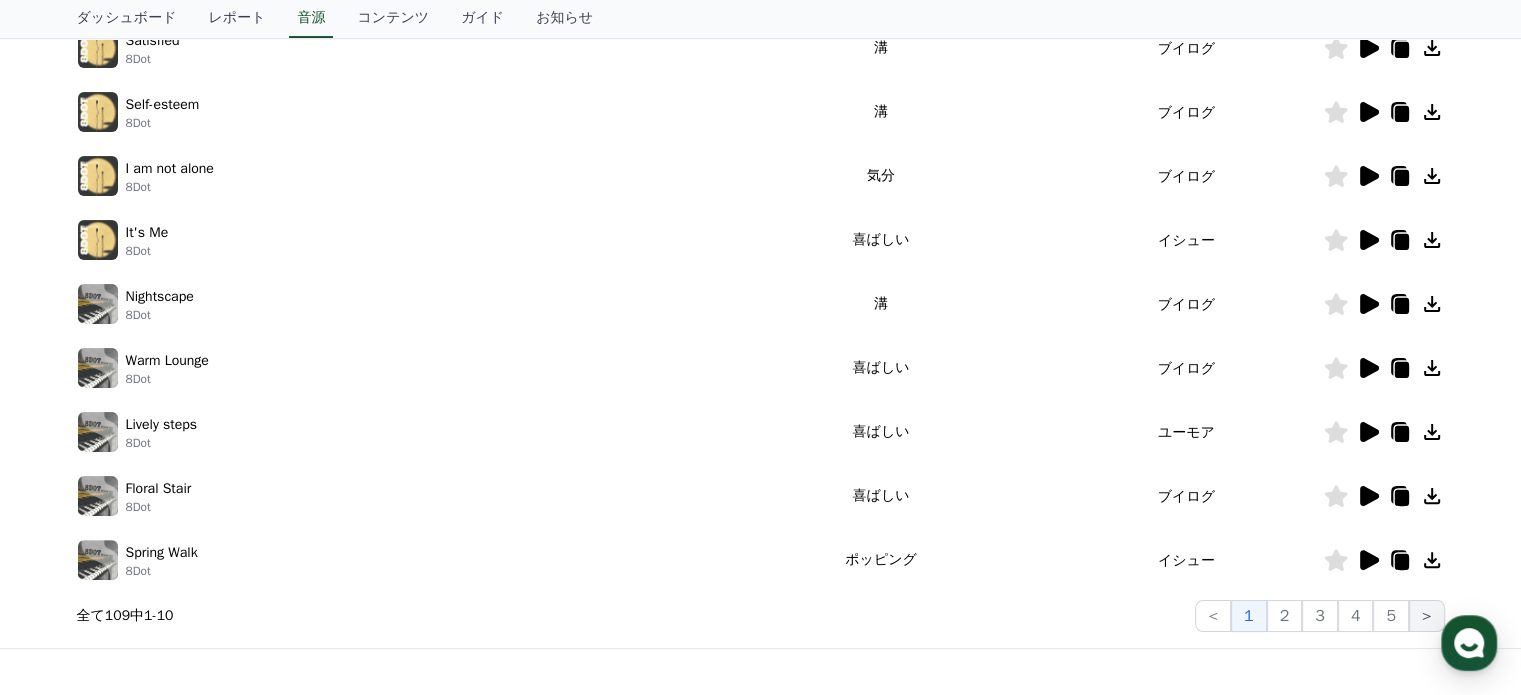 click on ">" 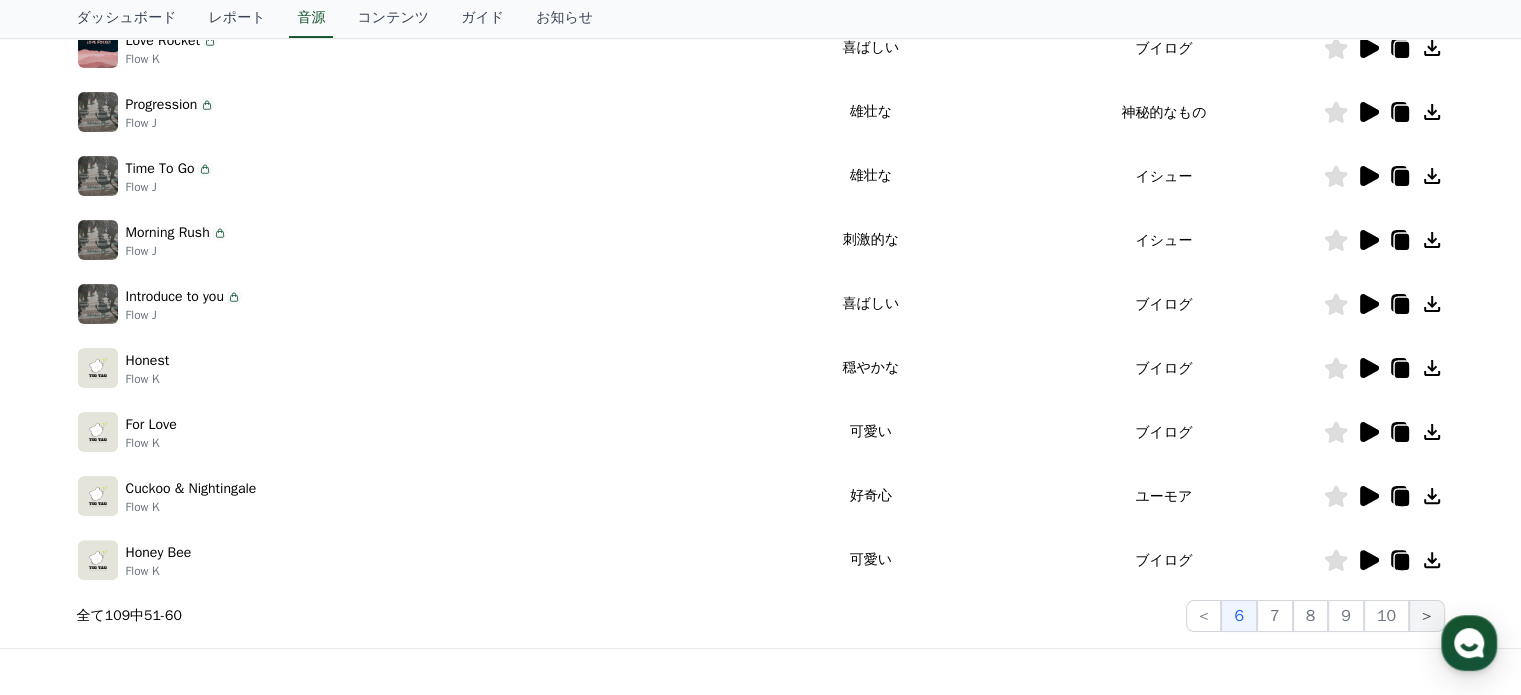 scroll, scrollTop: 0, scrollLeft: 0, axis: both 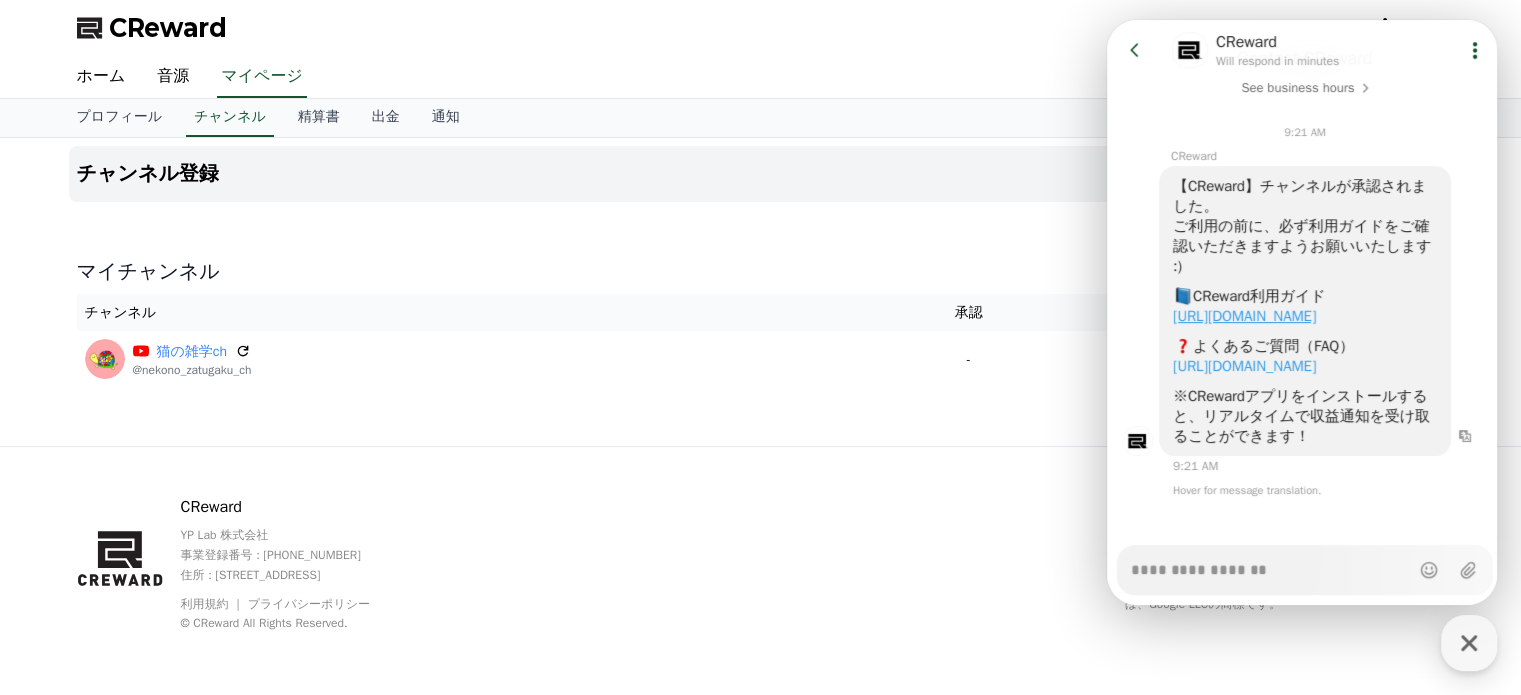 click on "https://creward.net/music/guide/android" at bounding box center [1244, 316] 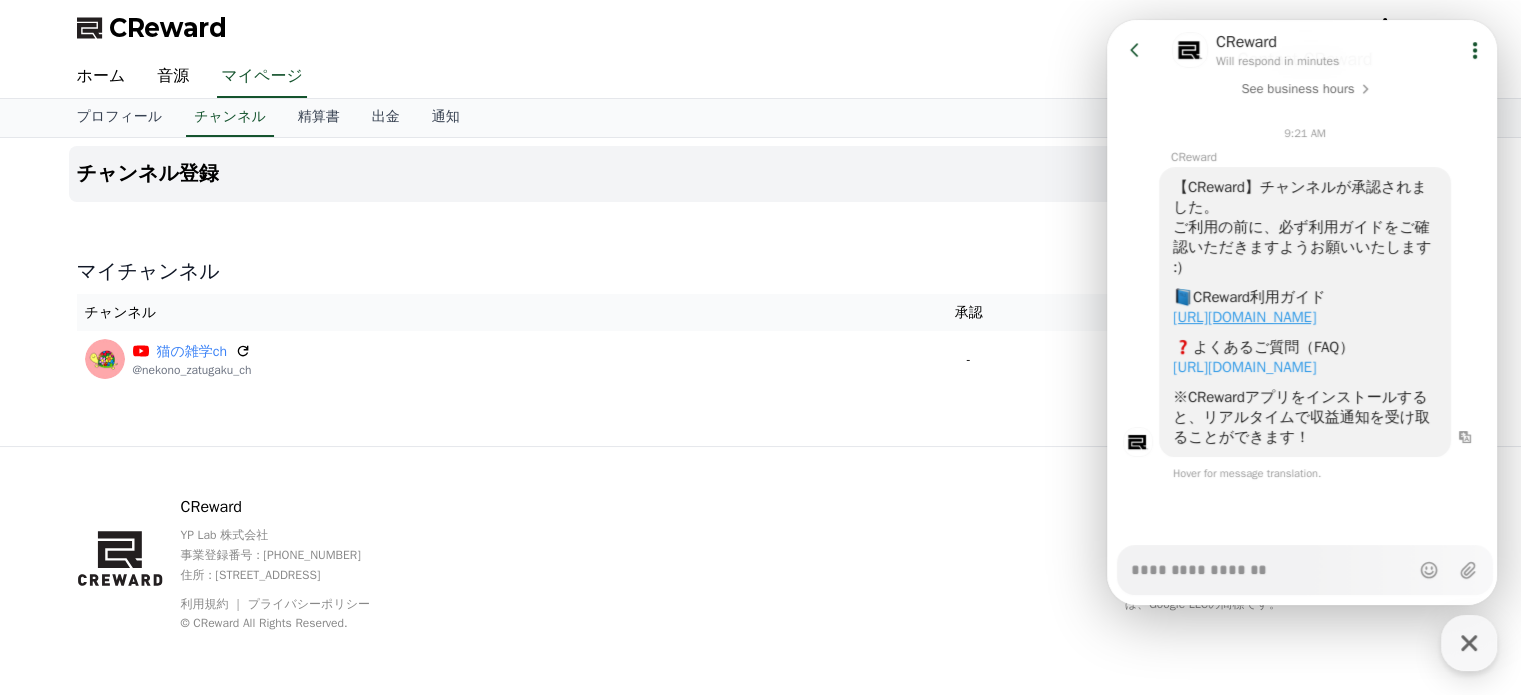 type on "*" 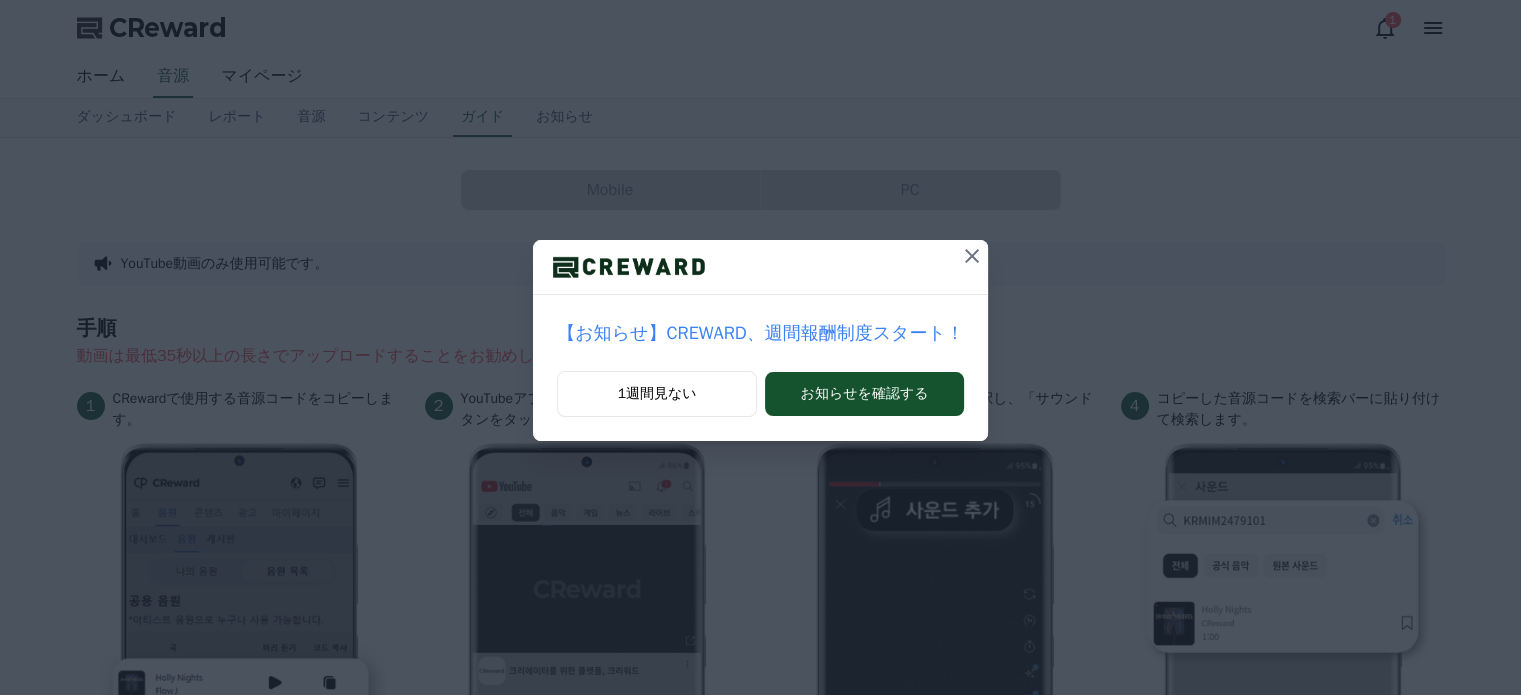 scroll, scrollTop: 0, scrollLeft: 0, axis: both 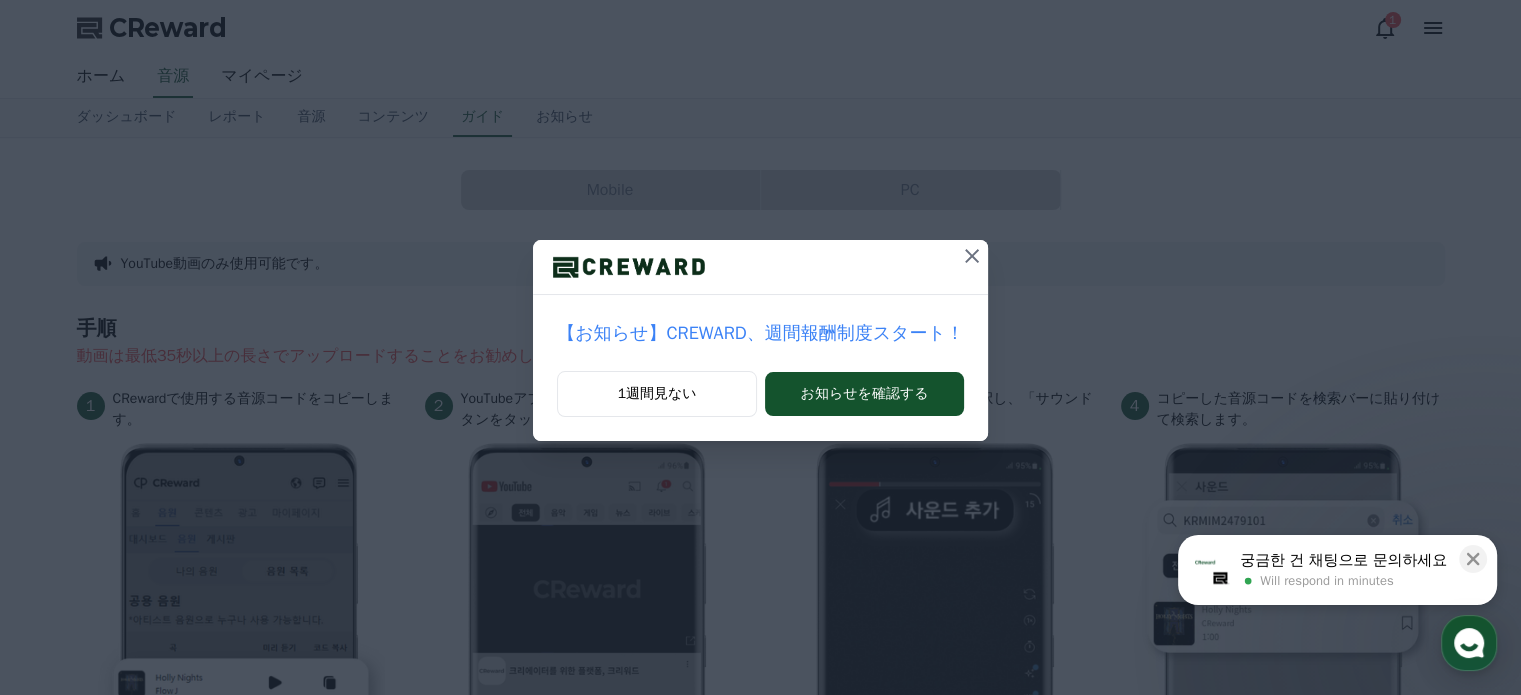 click 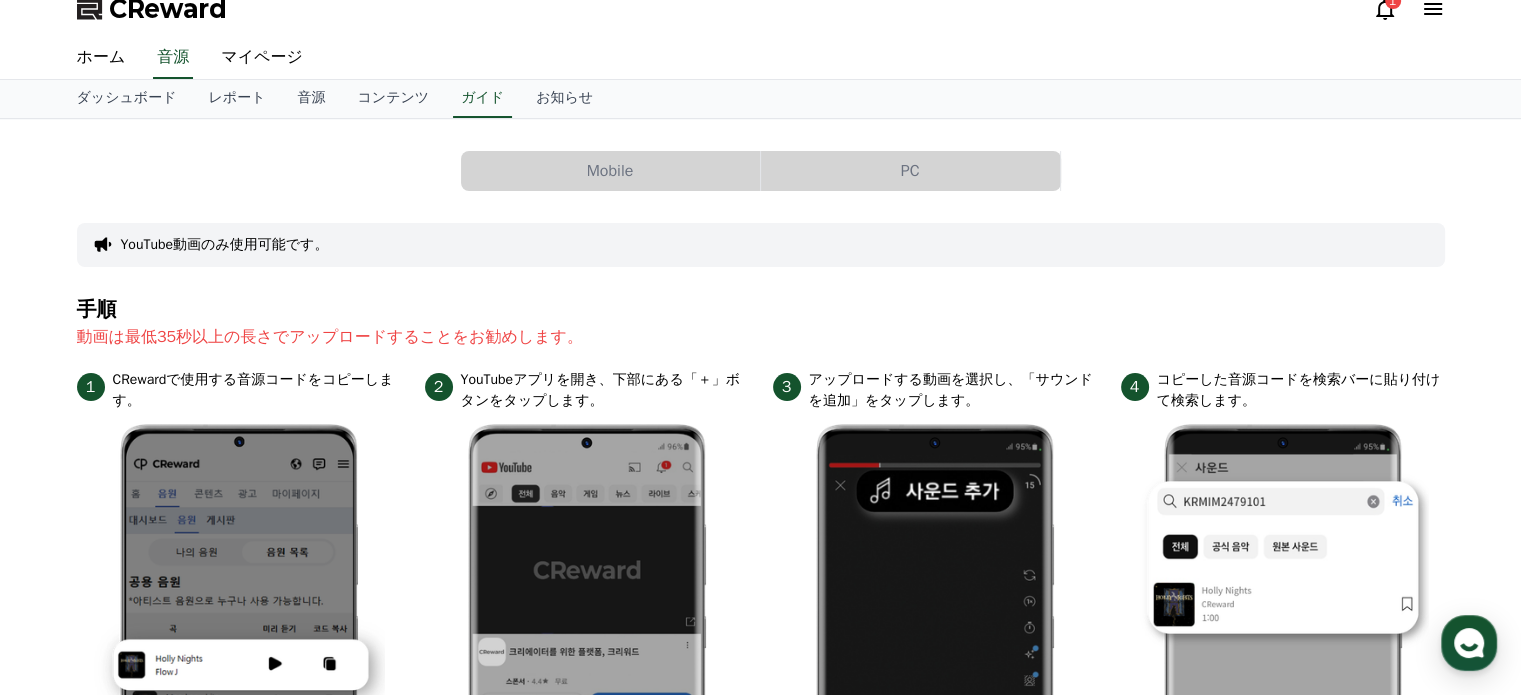 scroll, scrollTop: 0, scrollLeft: 0, axis: both 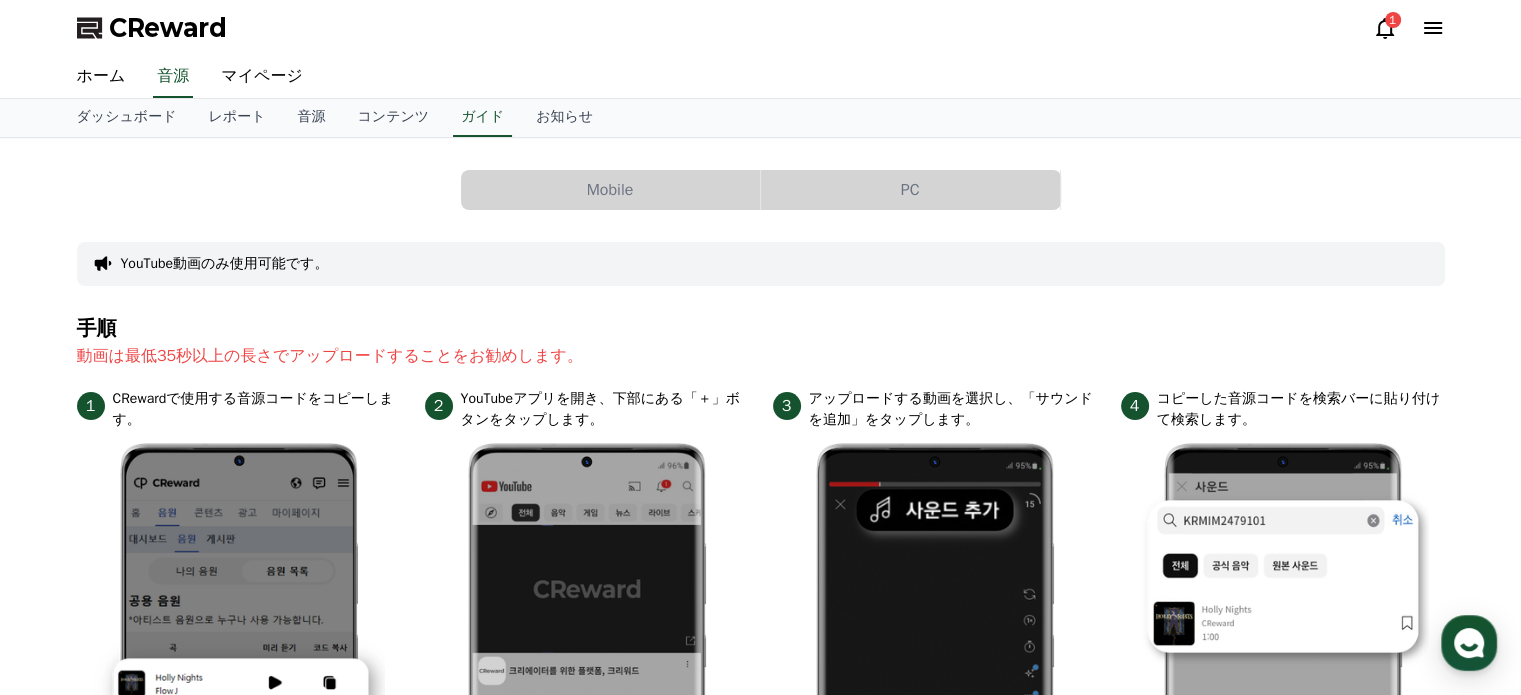 click on "PC" at bounding box center [910, 190] 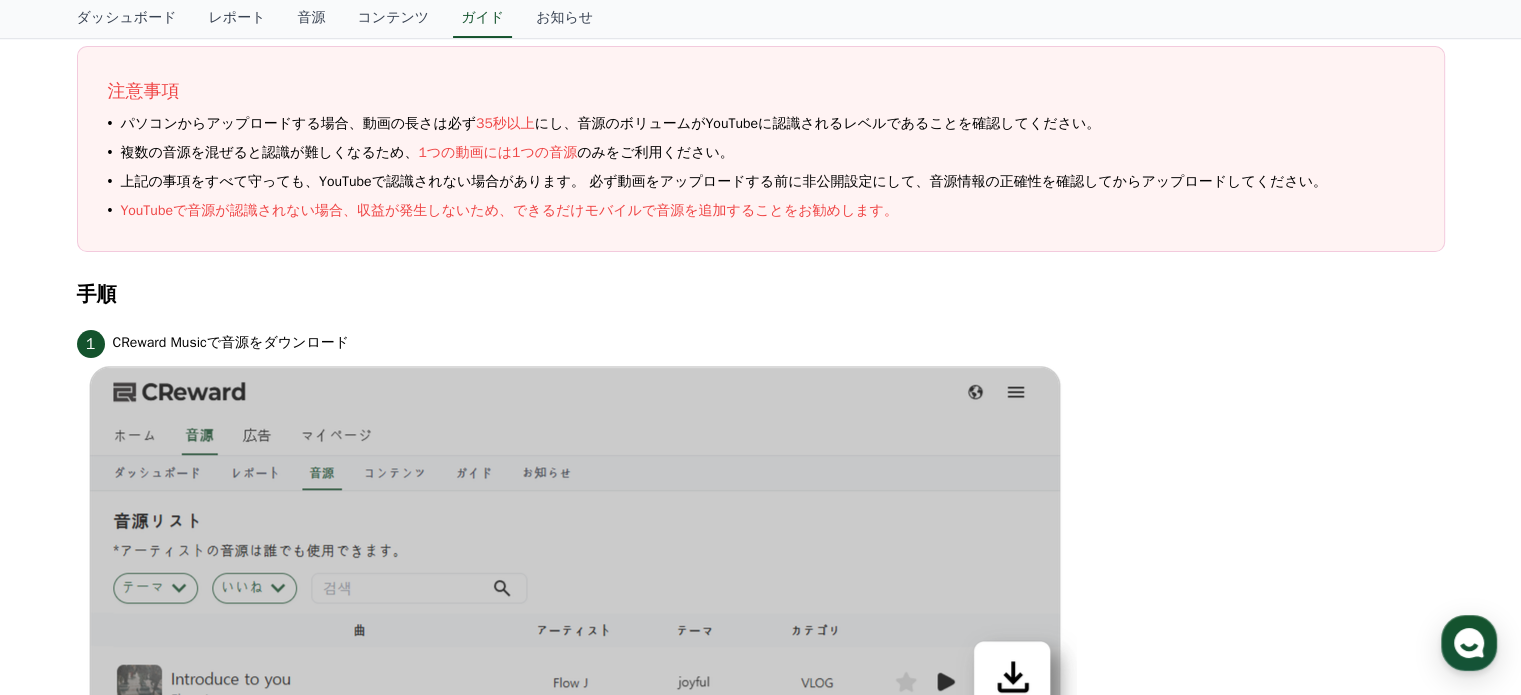 scroll, scrollTop: 100, scrollLeft: 0, axis: vertical 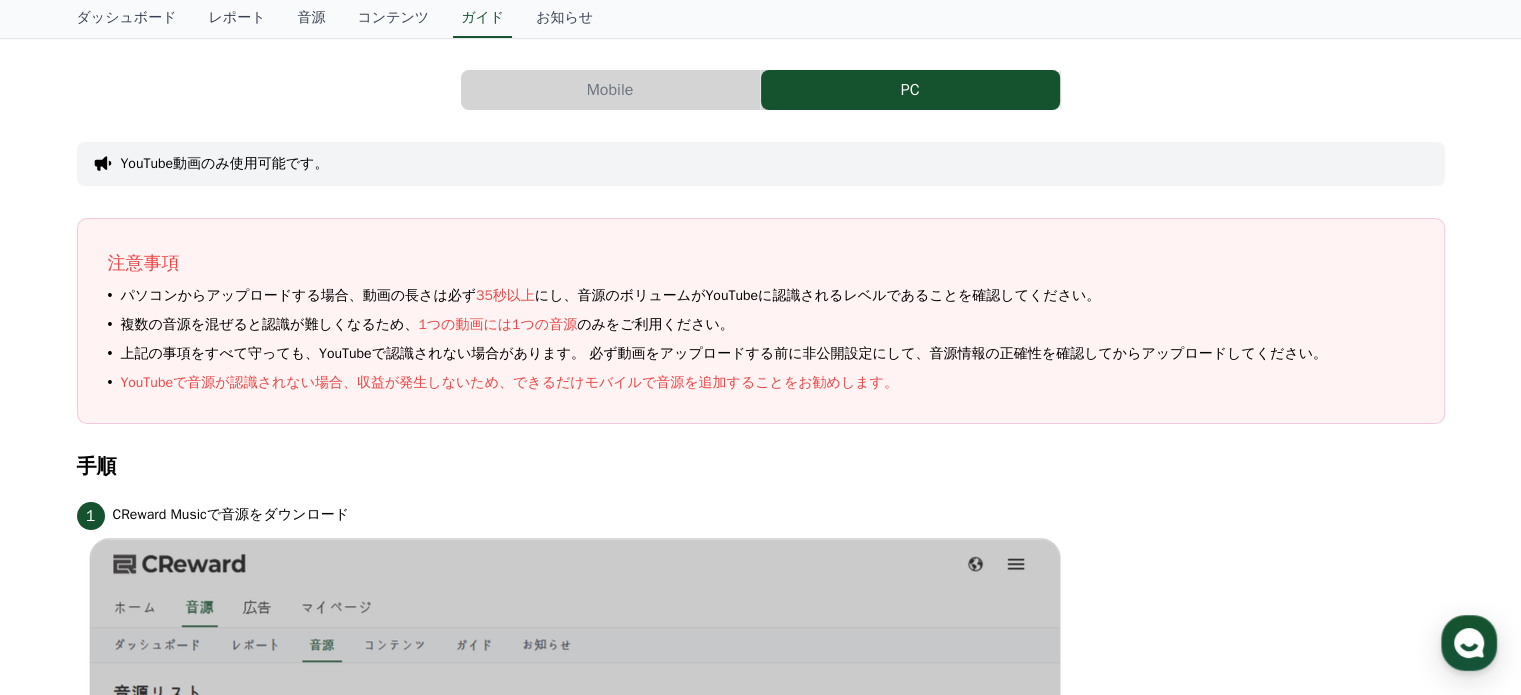 click on "Mobile" at bounding box center (610, 90) 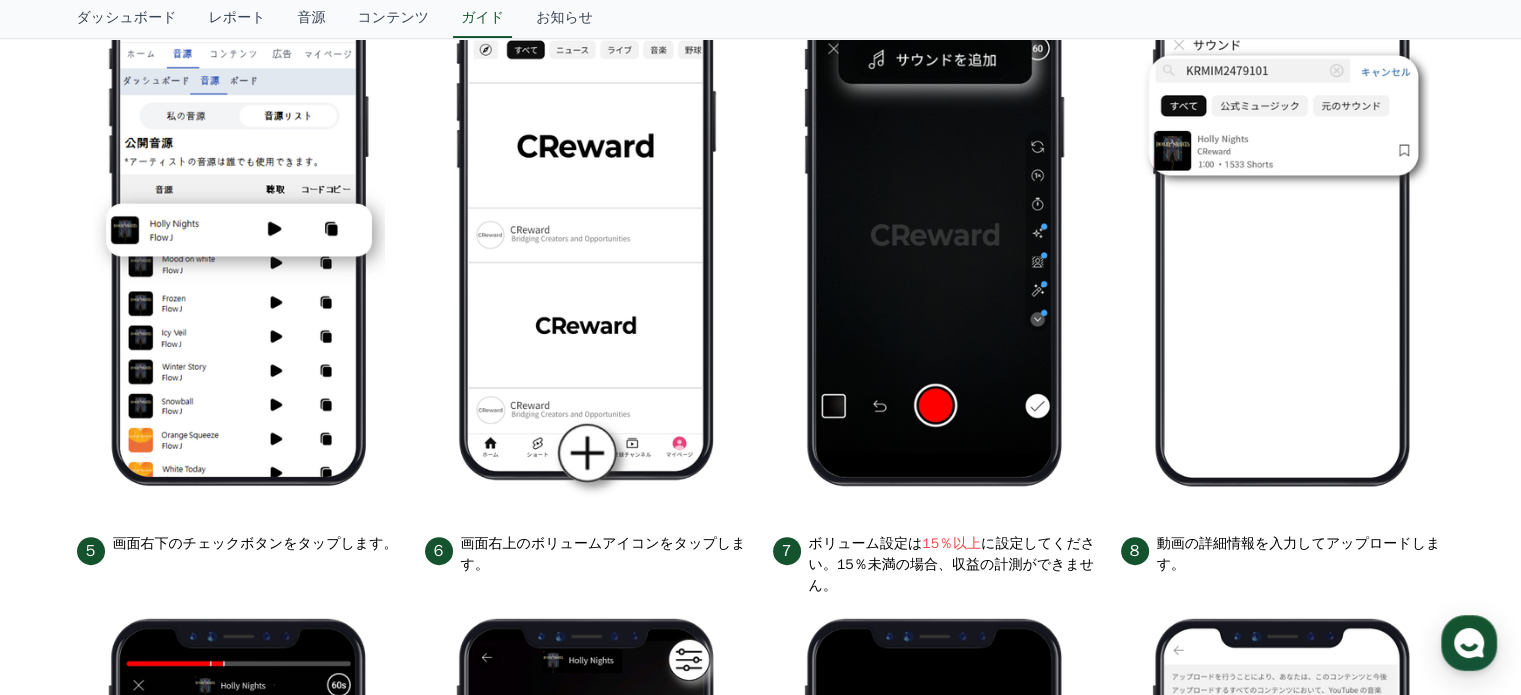 scroll, scrollTop: 100, scrollLeft: 0, axis: vertical 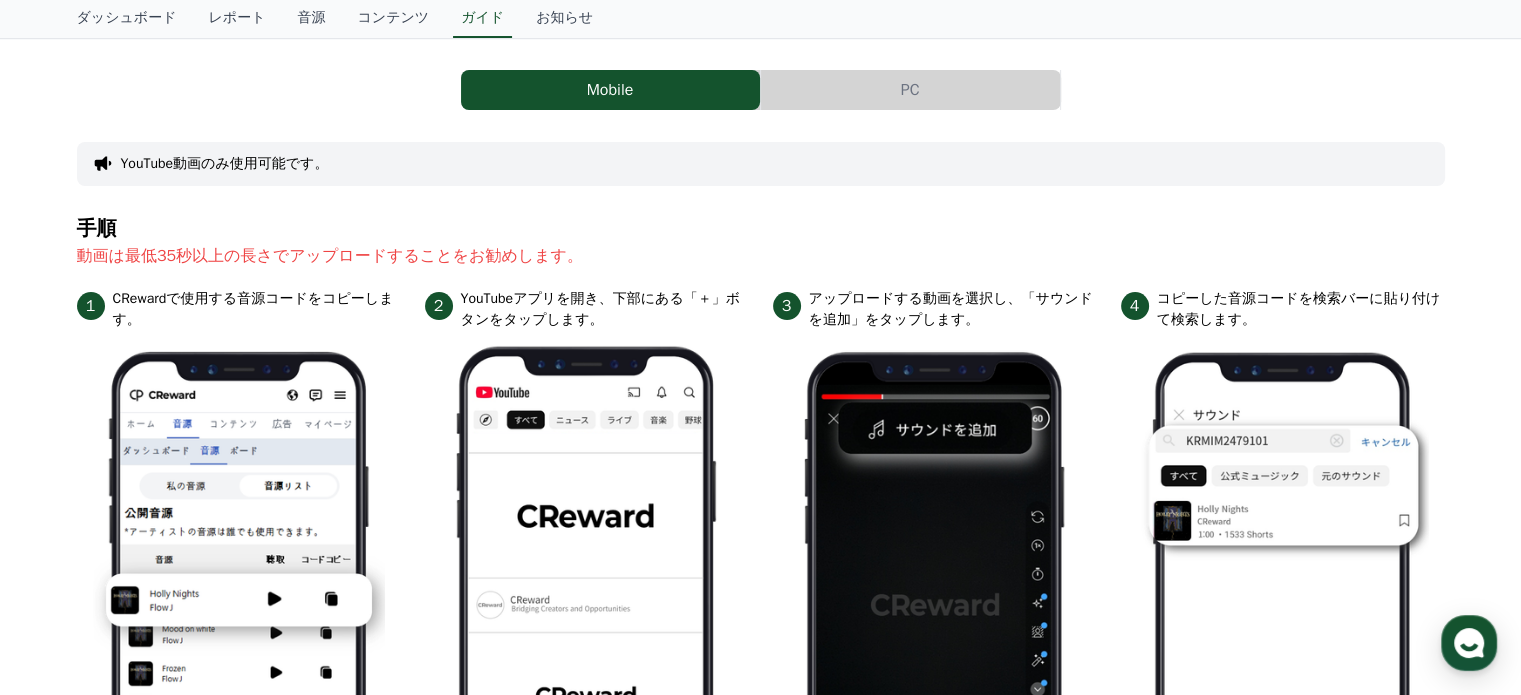 click on "PC" at bounding box center (910, 90) 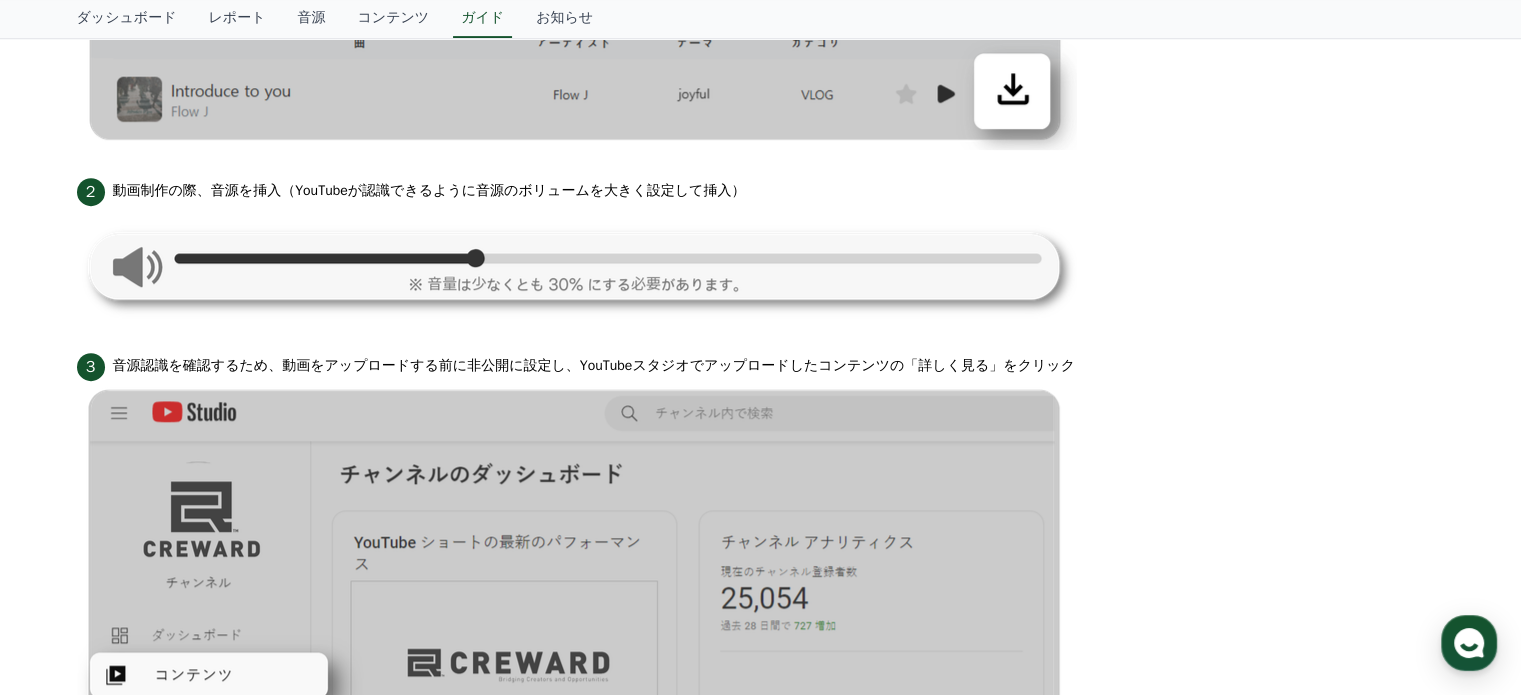 scroll, scrollTop: 960, scrollLeft: 0, axis: vertical 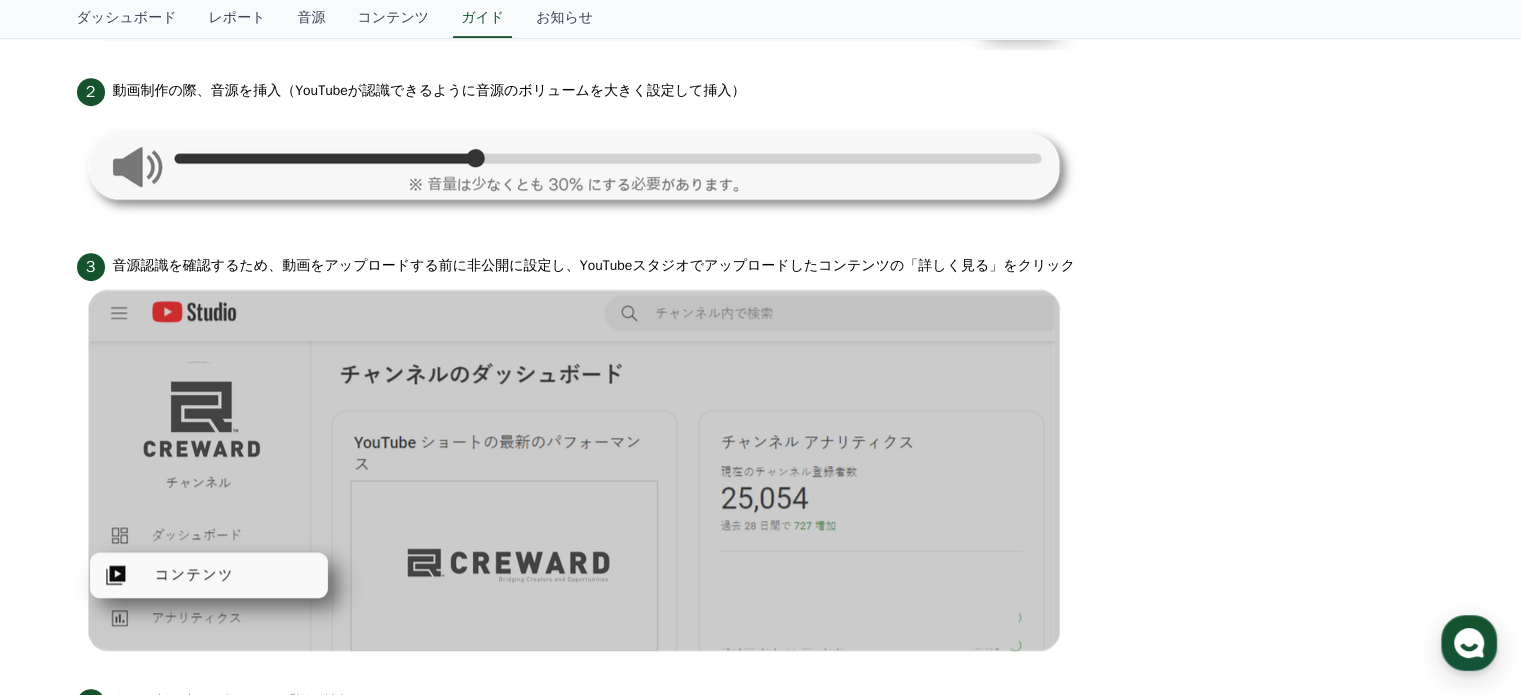 click on "1   CReward Musicで音源をダウンロード     2   動画制作の際、音源を挿入（YouTubeが認識できるように音源のボリュームを大きく設定して挿入）     3   音源認識を確認するため、動画をアップロードする前に非公開に設定し、YouTubeスタジオでアップロードしたコンテンツの「詳しく見る」をクリック     4   右側の制限事項の欄にある「詳細情報を見る」をクリック     5   選択した音源の情報が通常通り表示されているか確認" at bounding box center (761, 585) 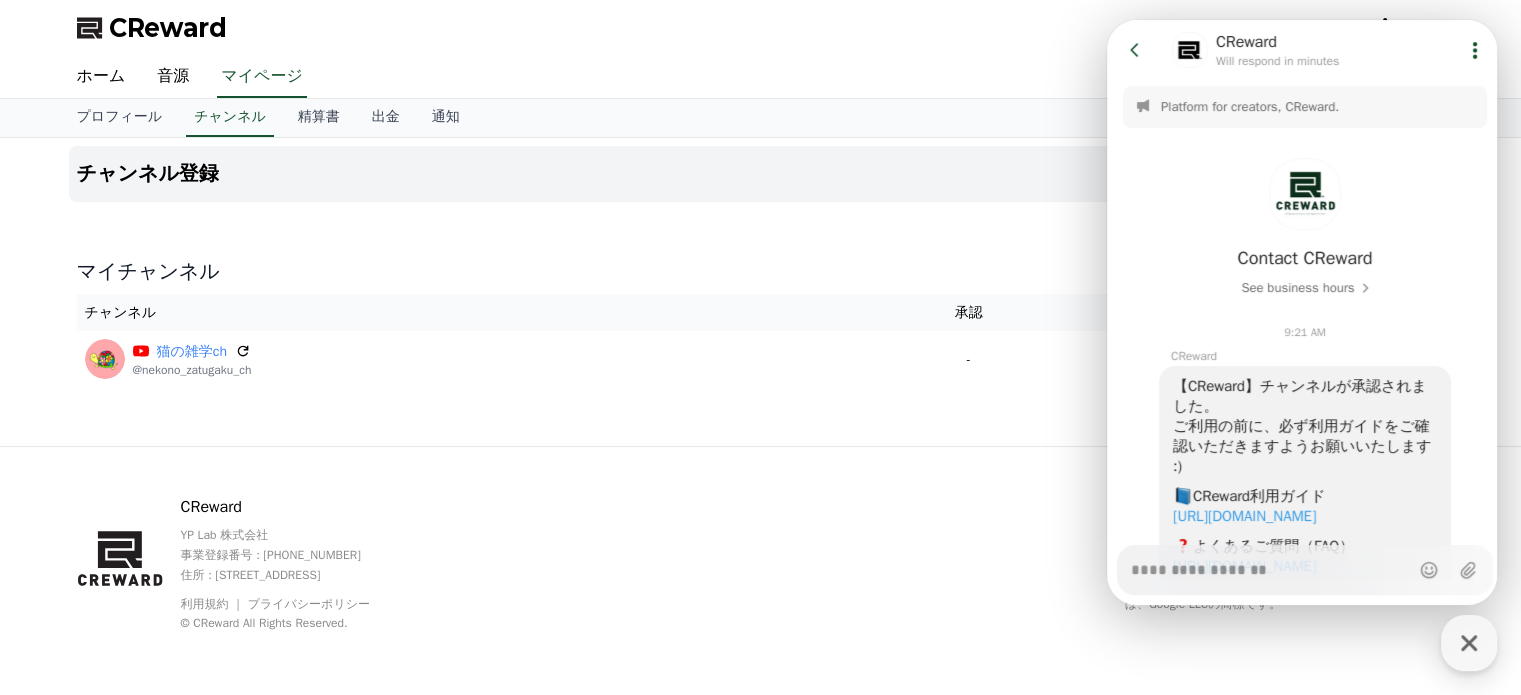 scroll, scrollTop: 0, scrollLeft: 0, axis: both 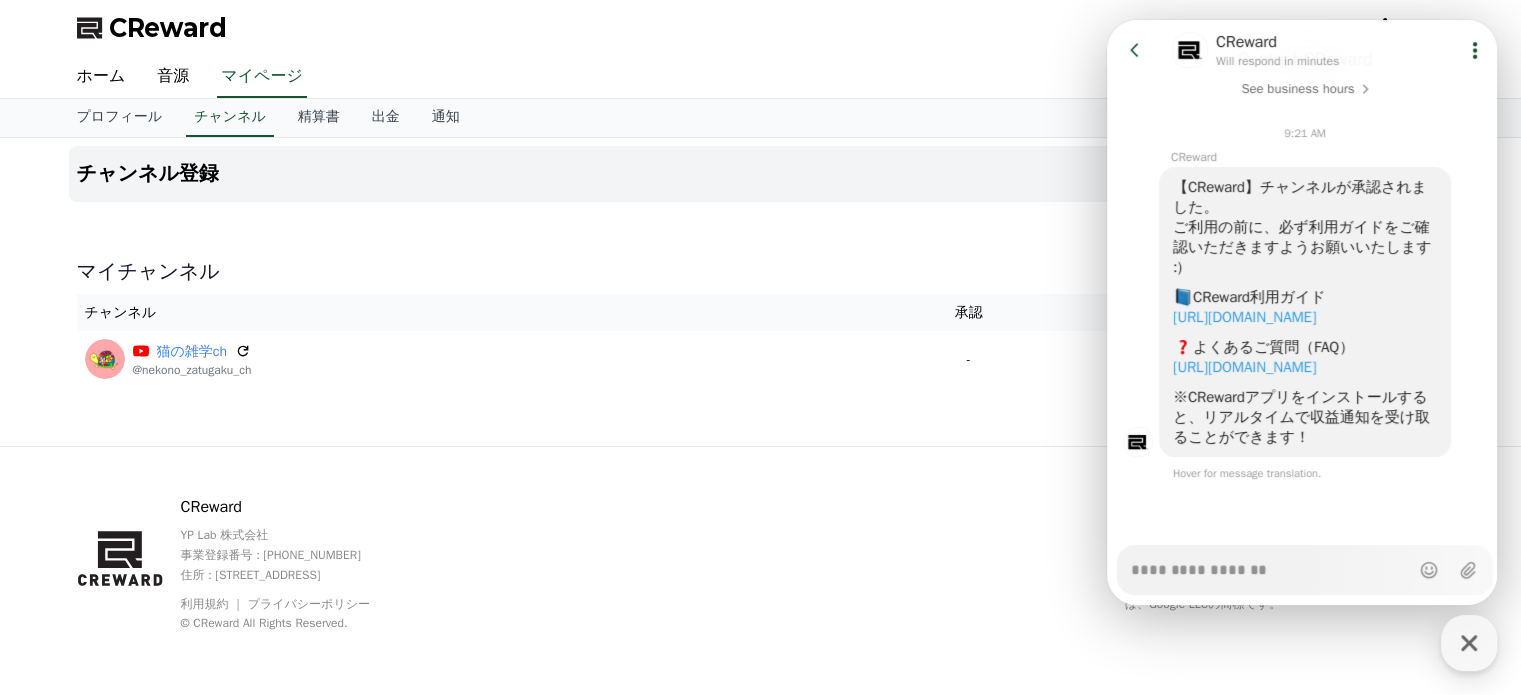 type on "*" 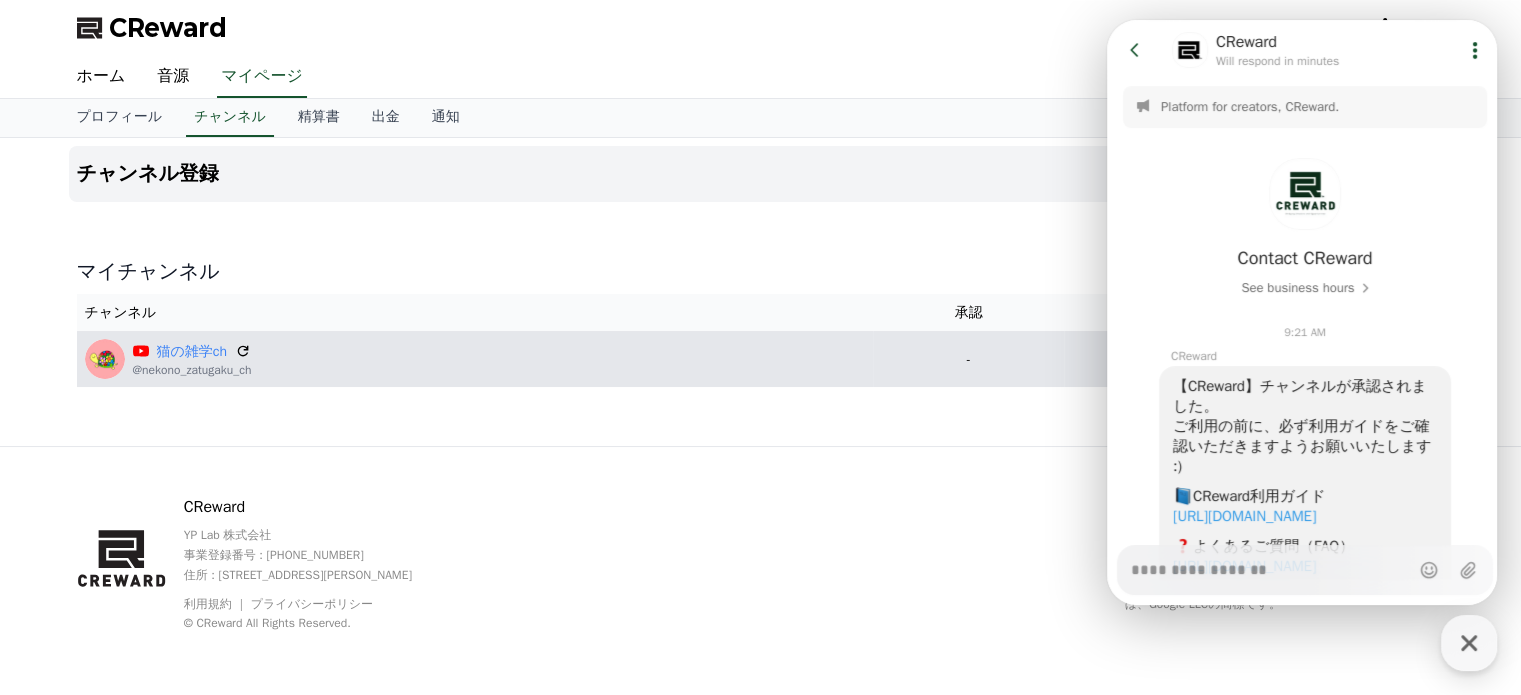 scroll, scrollTop: 0, scrollLeft: 0, axis: both 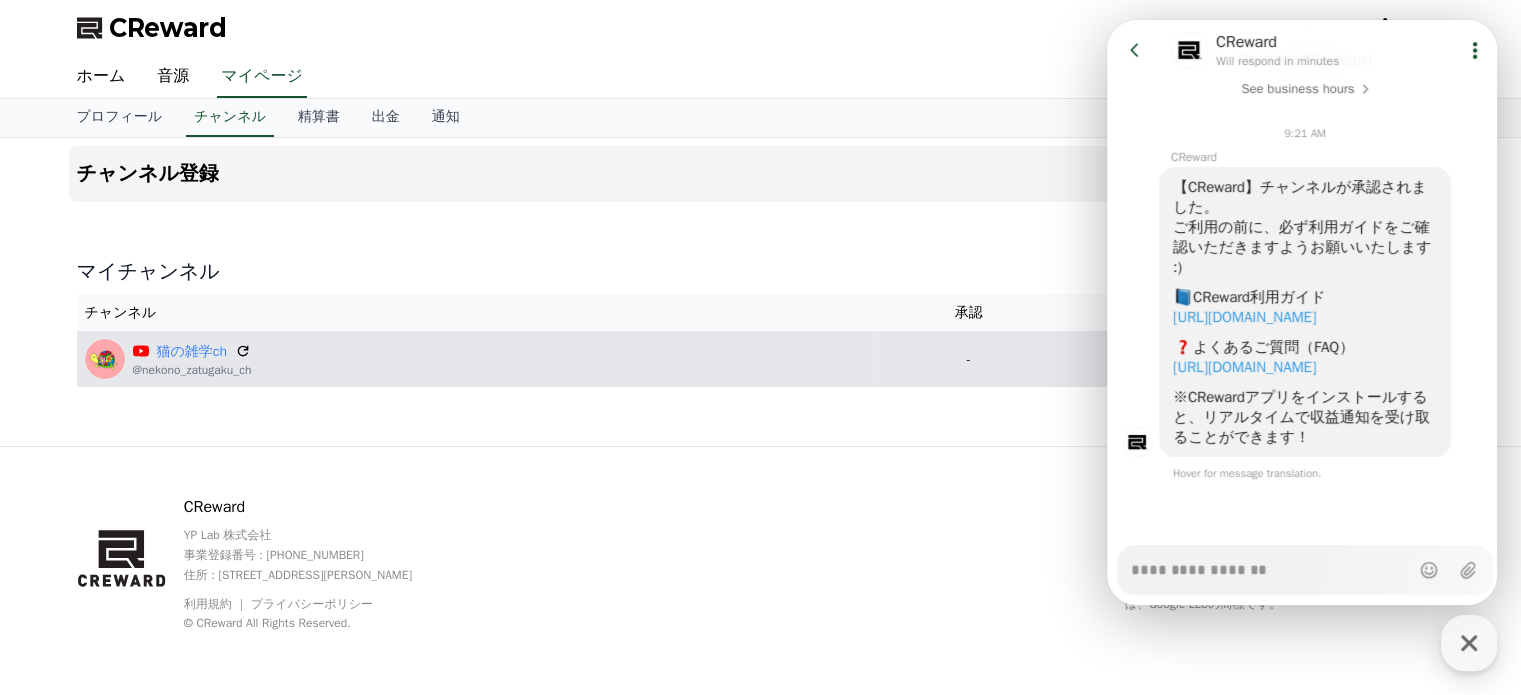 click on "猫の雑学ch     @nekono_zatugaku_ch" at bounding box center [475, 359] 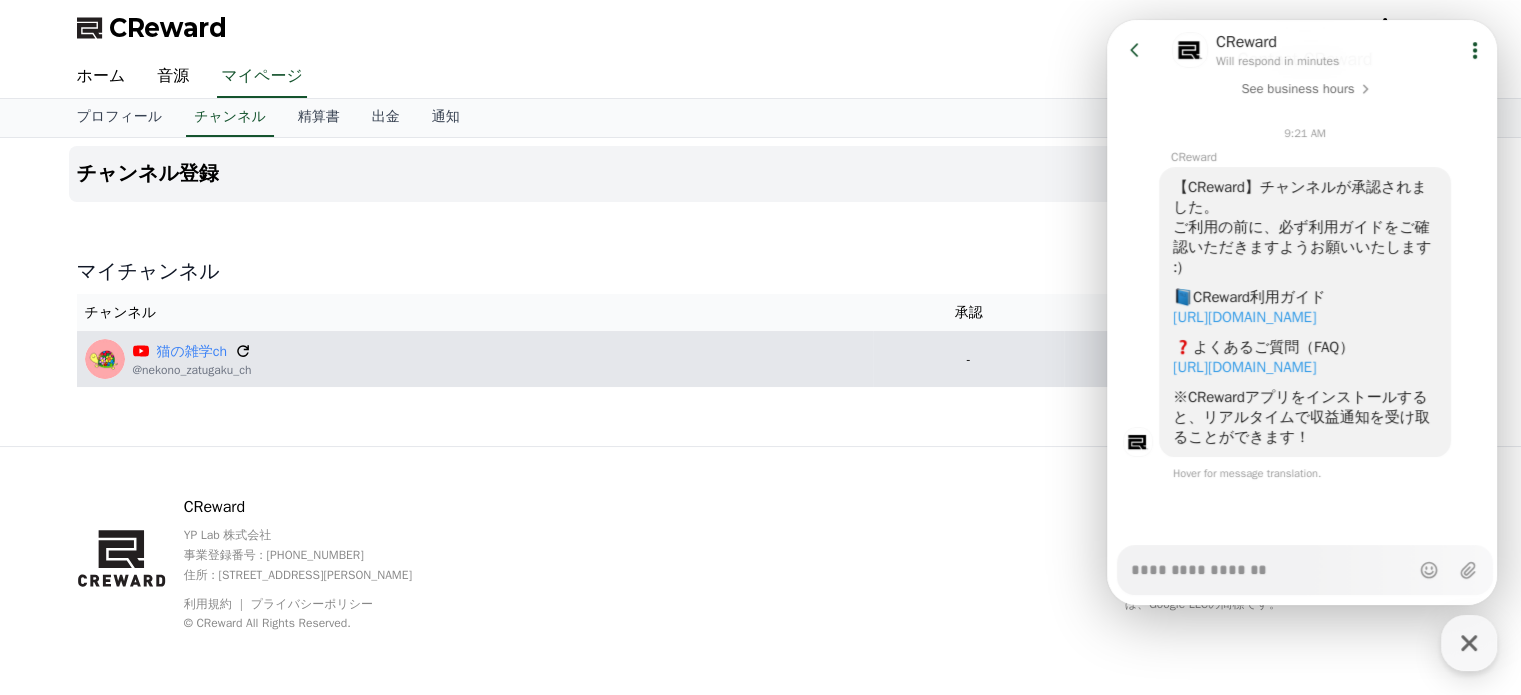 click 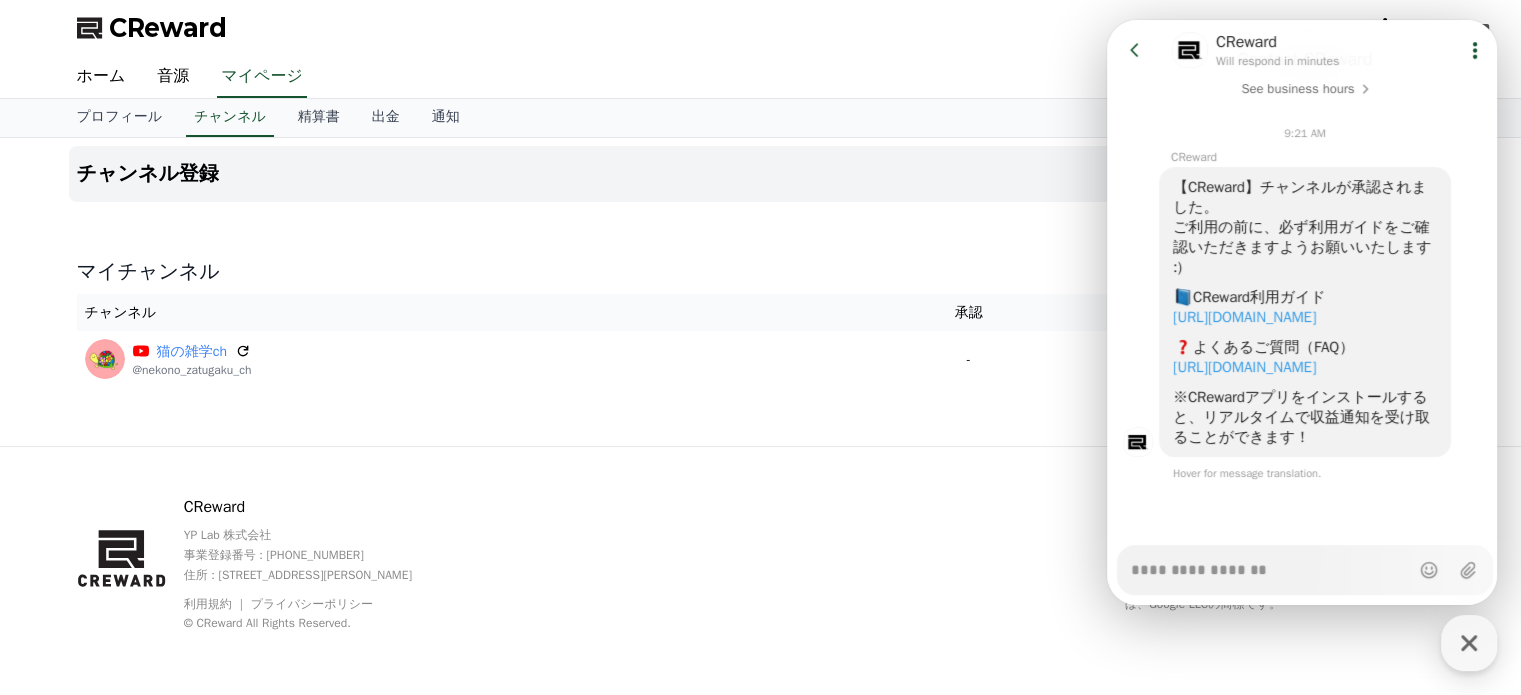 drag, startPoint x: 1133, startPoint y: 47, endPoint x: 2571, endPoint y: 669, distance: 1566.7572 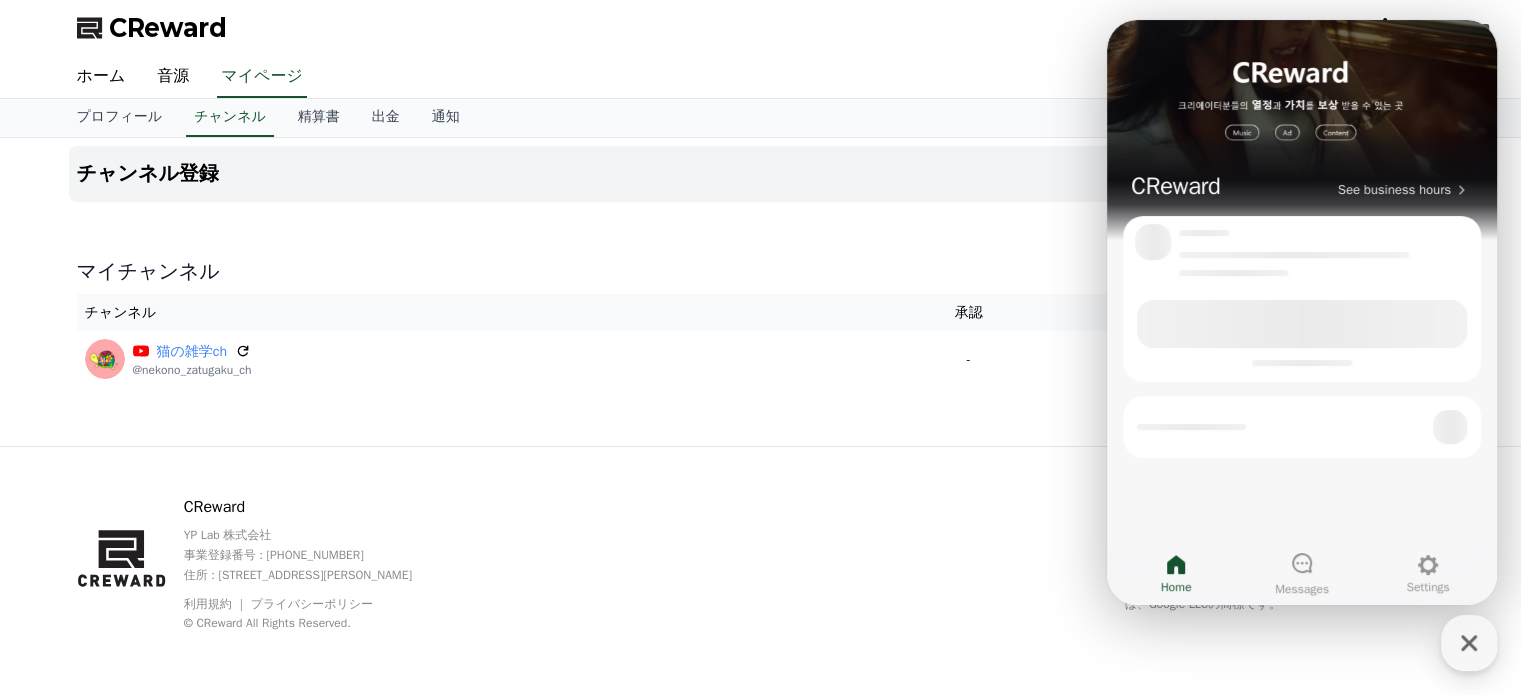 click 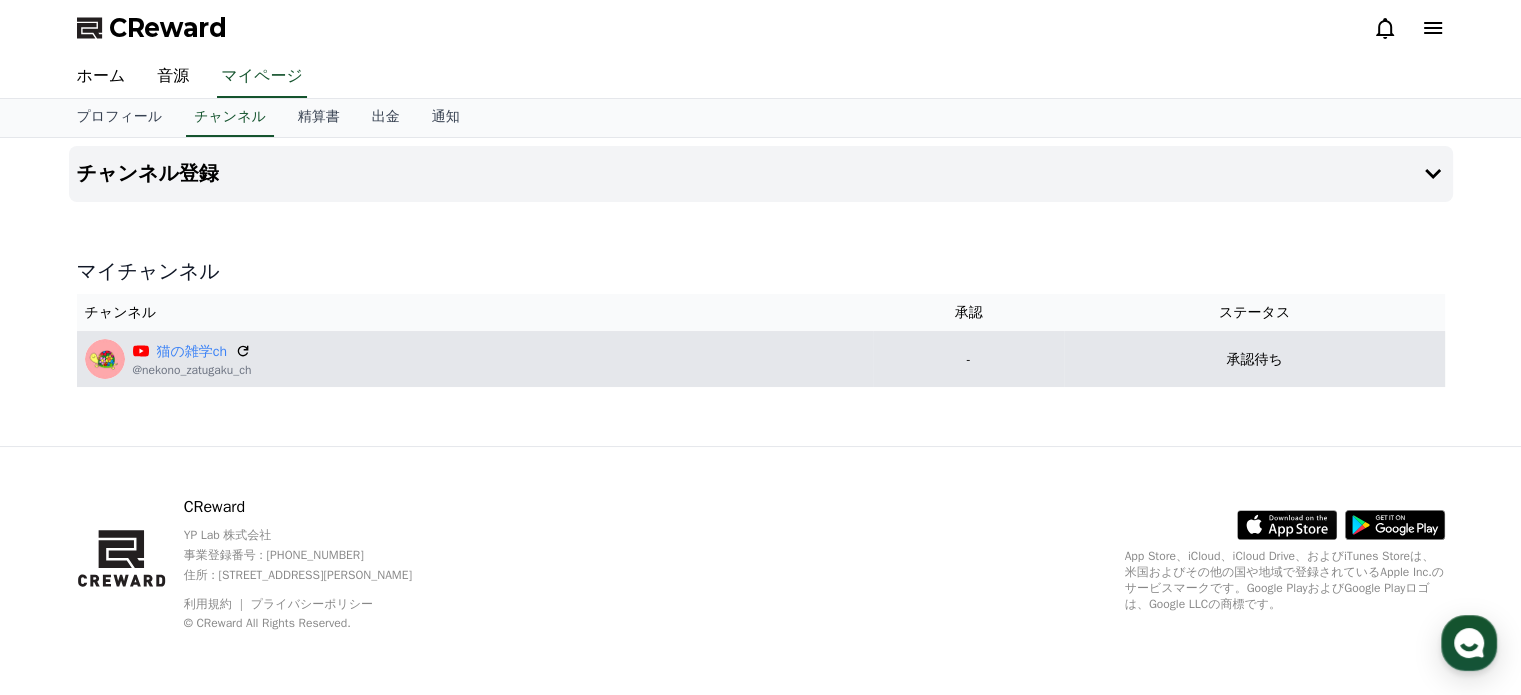 click on "猫の雑学ch" at bounding box center (192, 351) 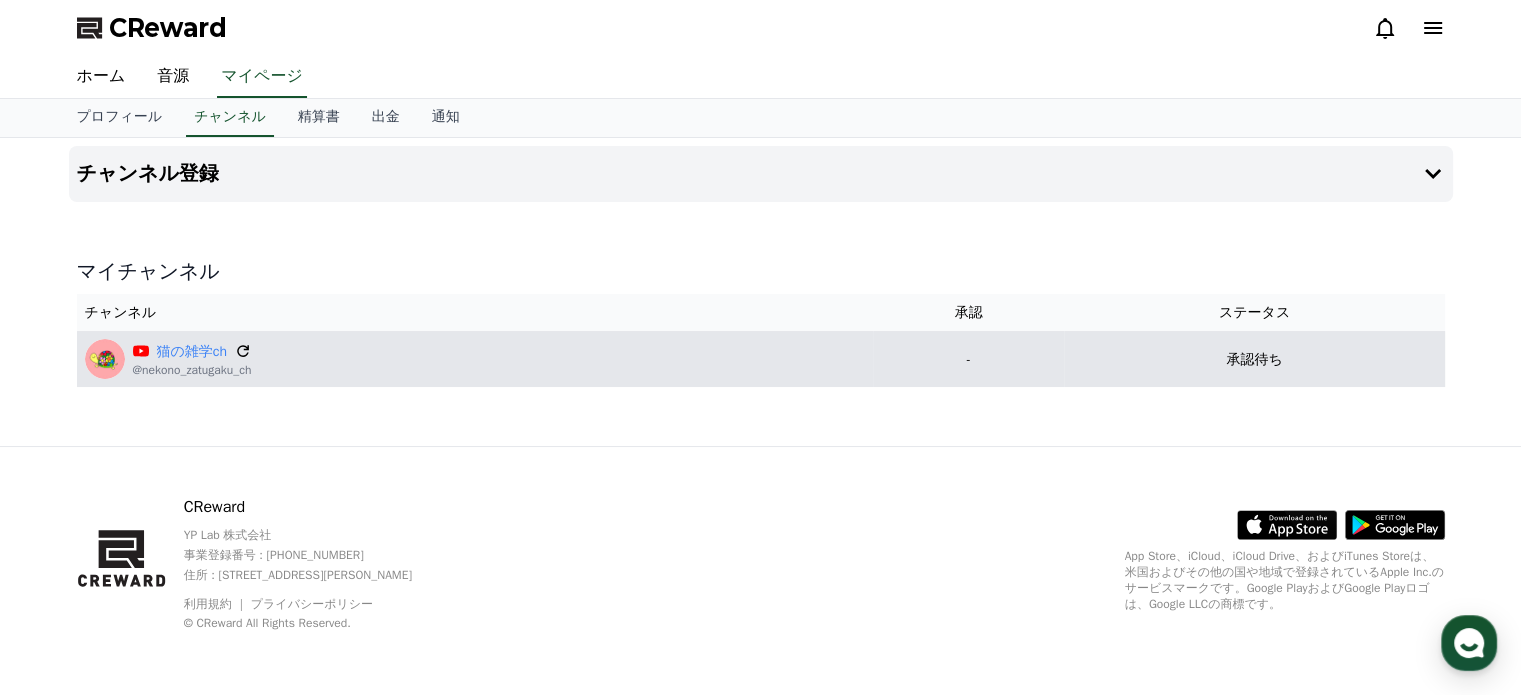 click 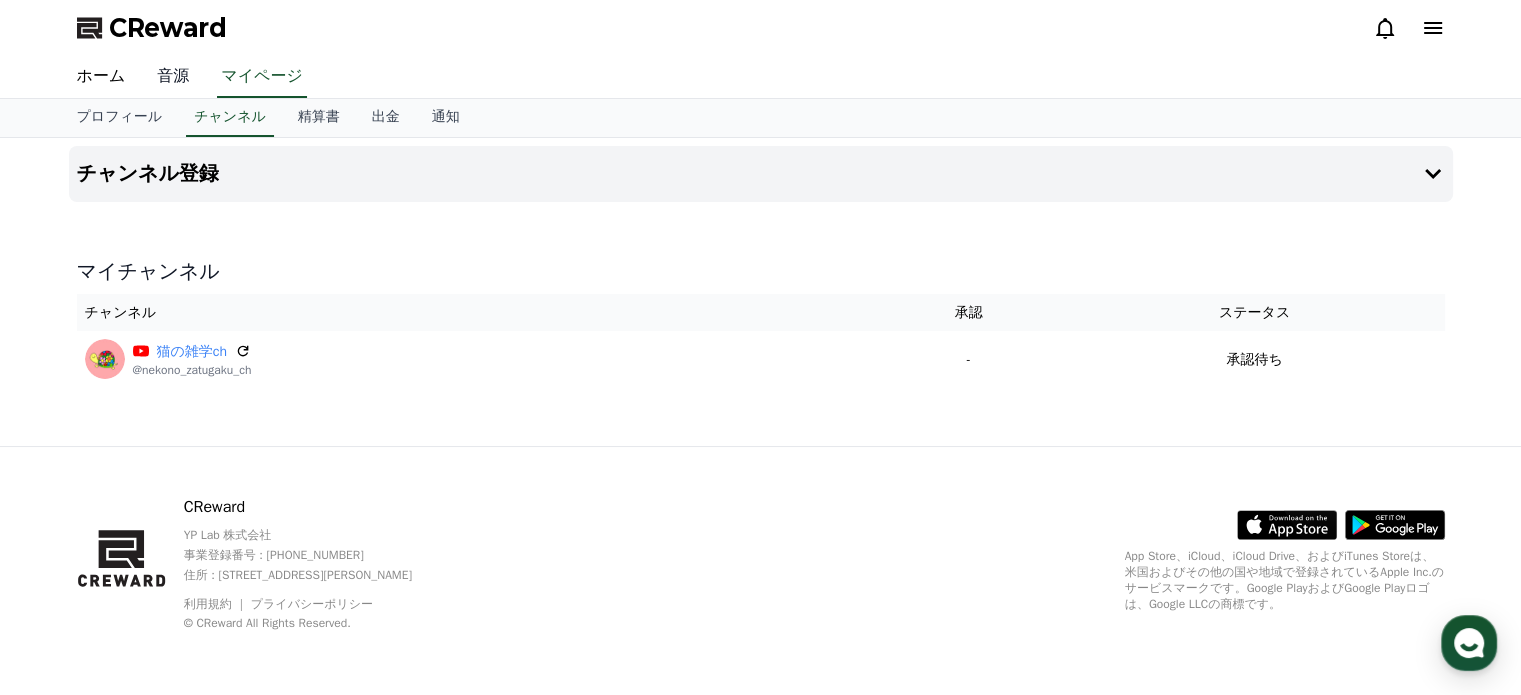click on "音源" at bounding box center [173, 77] 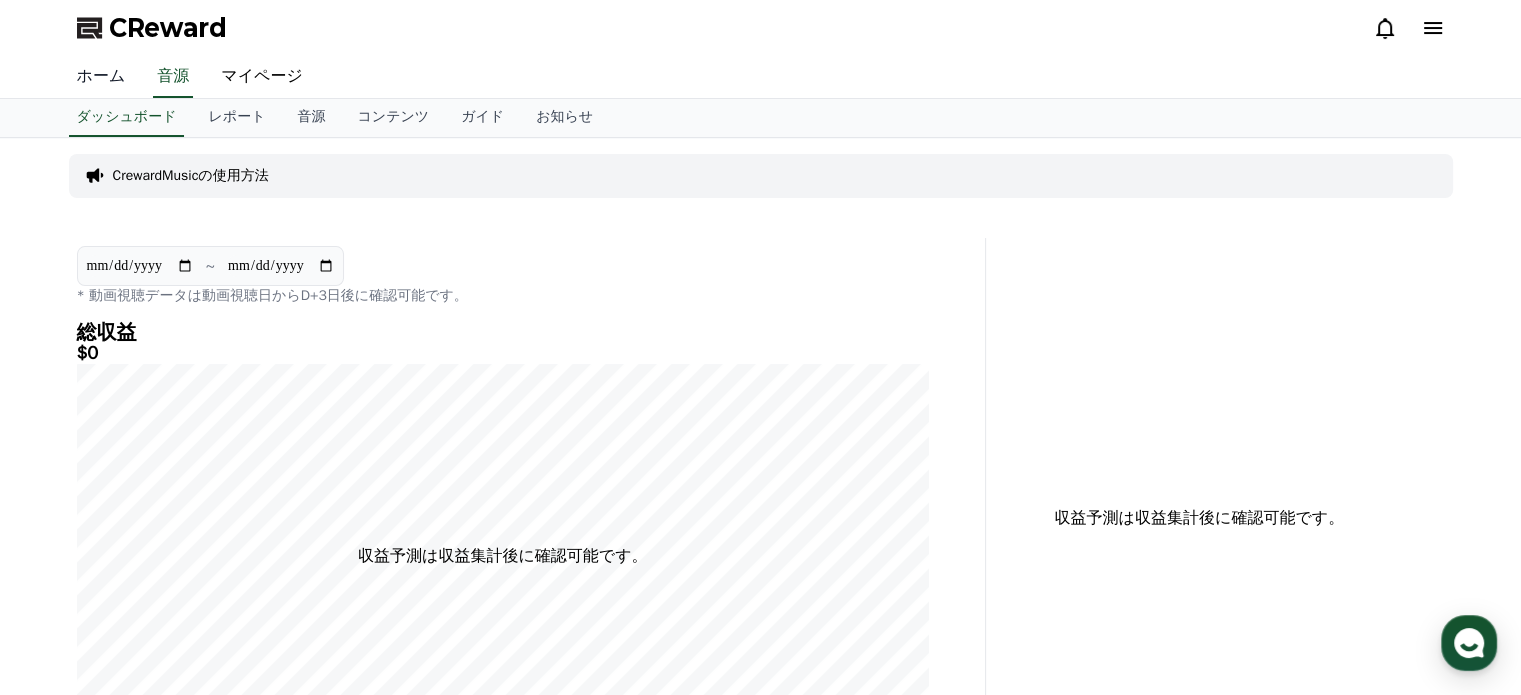 scroll, scrollTop: 0, scrollLeft: 0, axis: both 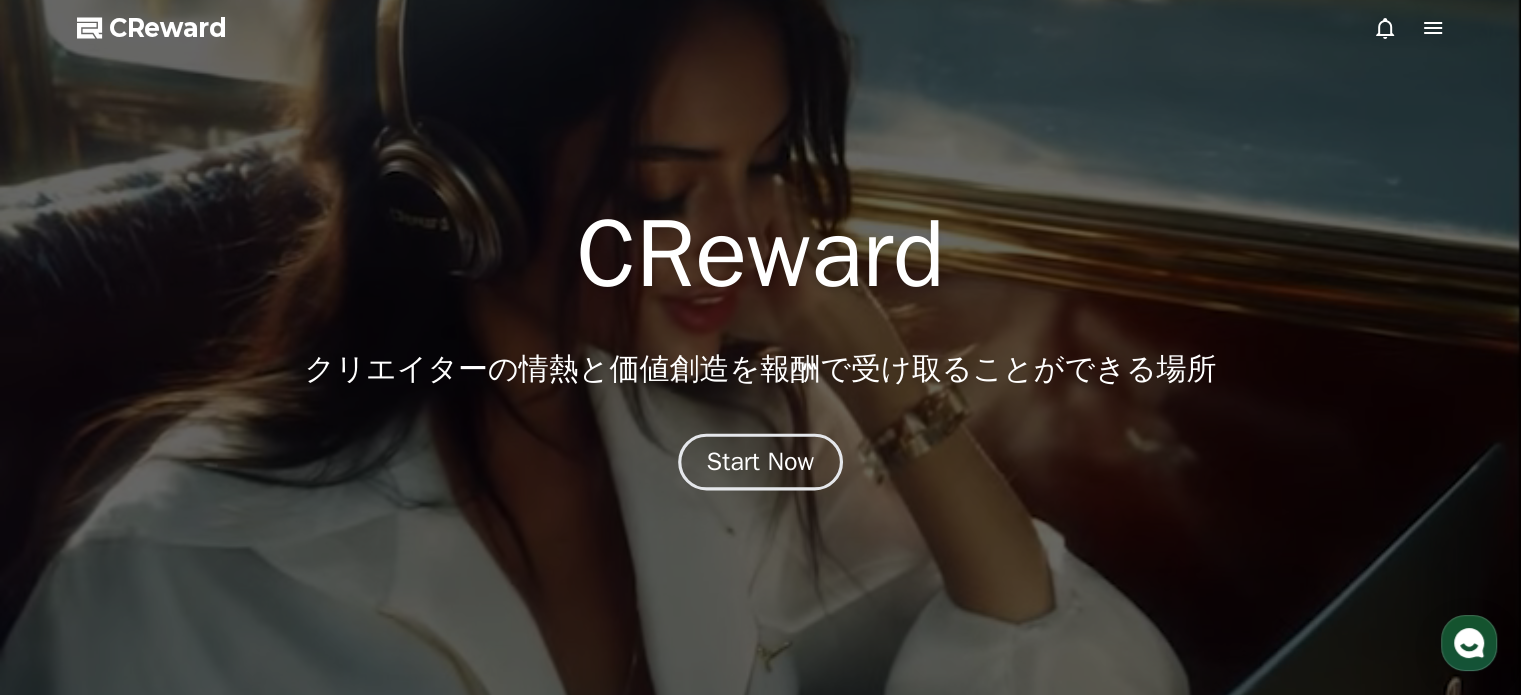 click on "Start Now" at bounding box center (761, 462) 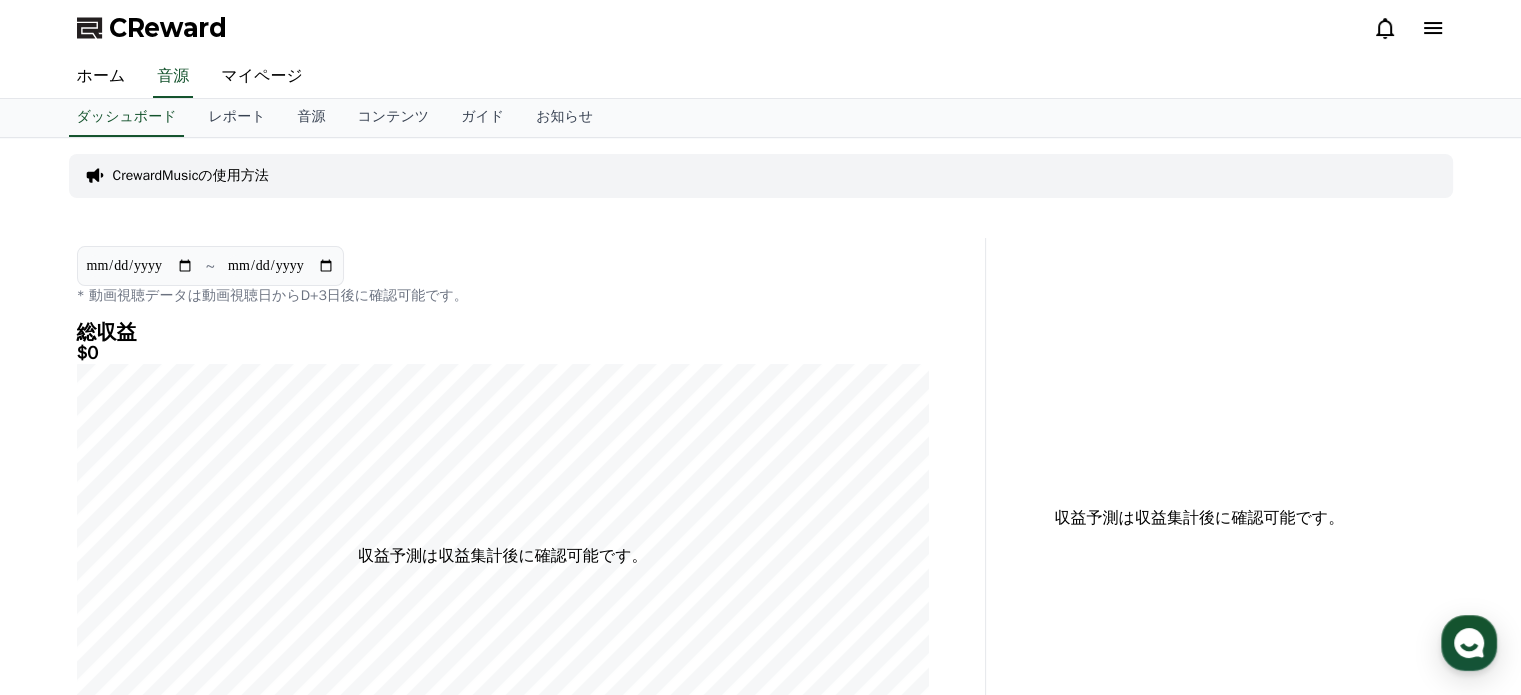 scroll, scrollTop: 0, scrollLeft: 0, axis: both 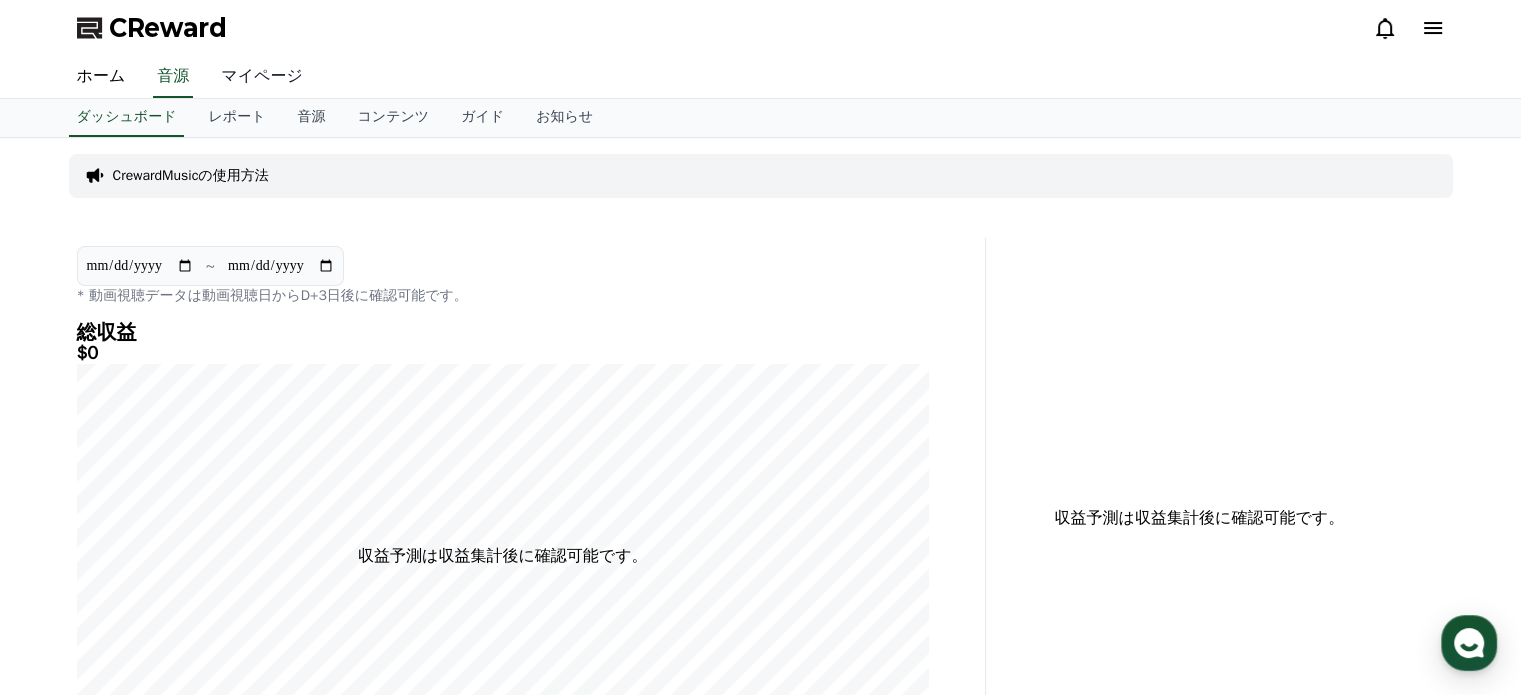 click on "マイページ" at bounding box center (262, 77) 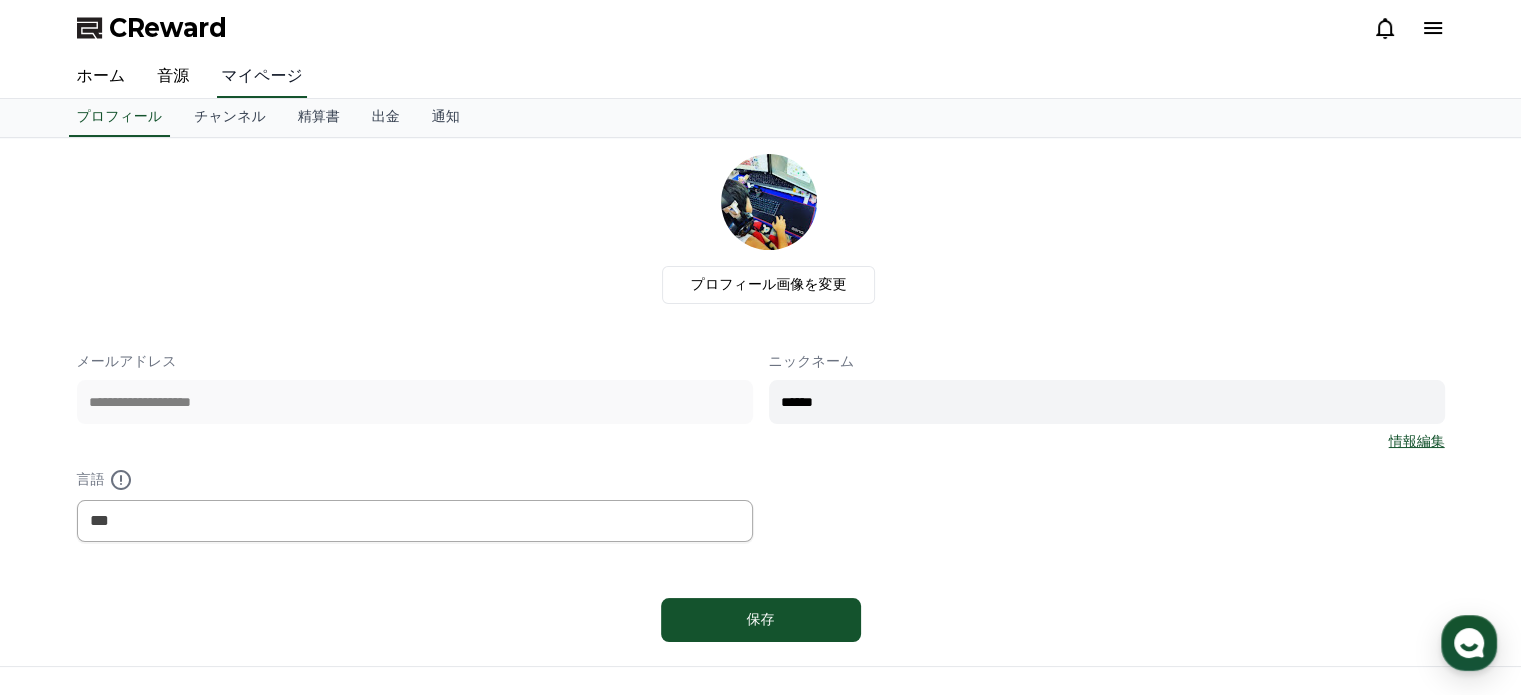 scroll, scrollTop: 0, scrollLeft: 0, axis: both 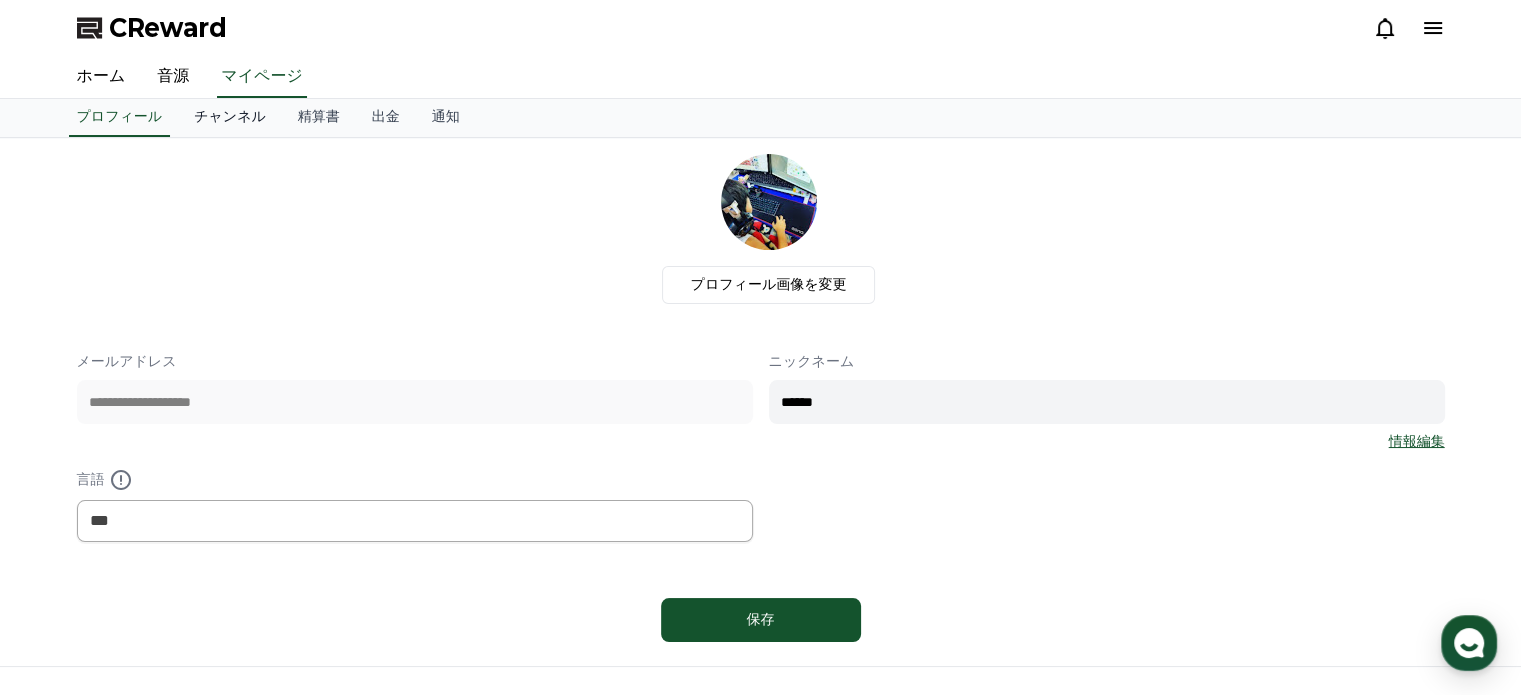 click on "チャンネル" at bounding box center (230, 118) 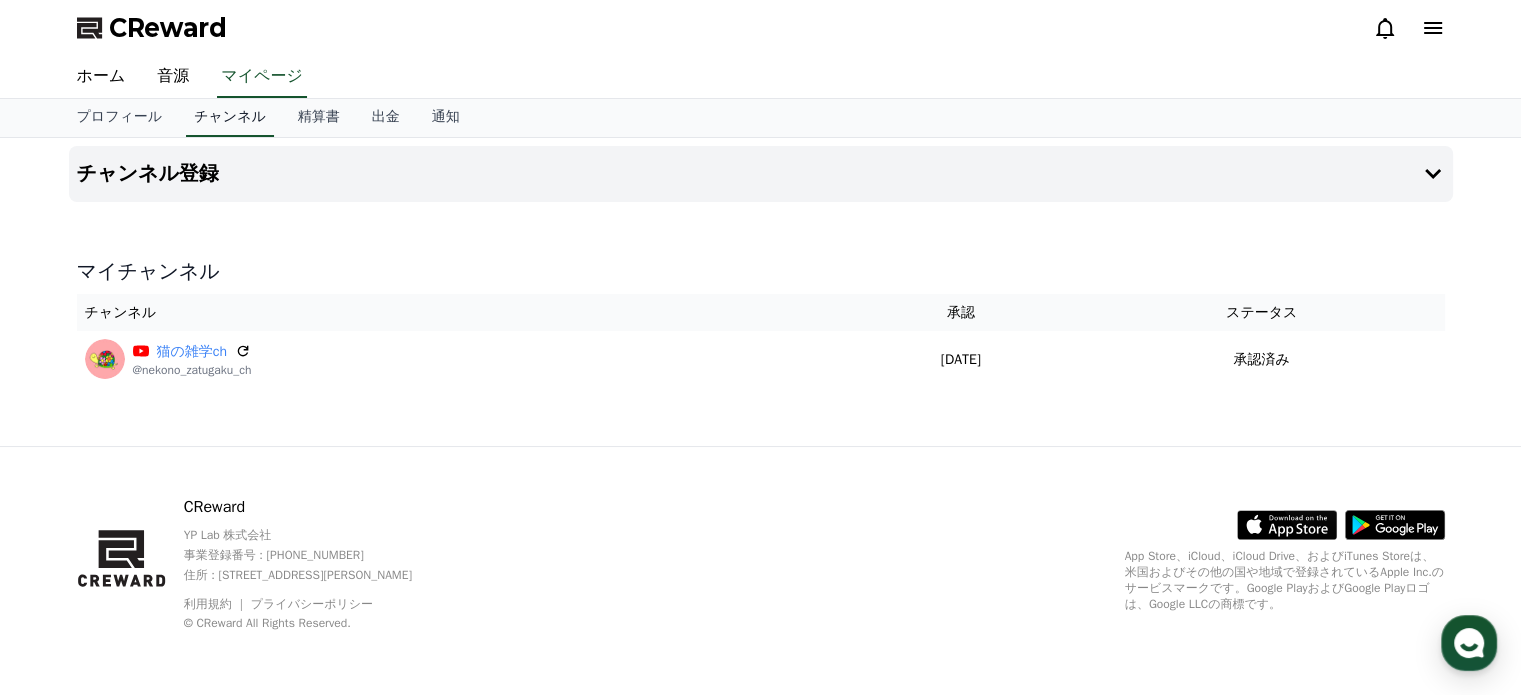 scroll, scrollTop: 0, scrollLeft: 0, axis: both 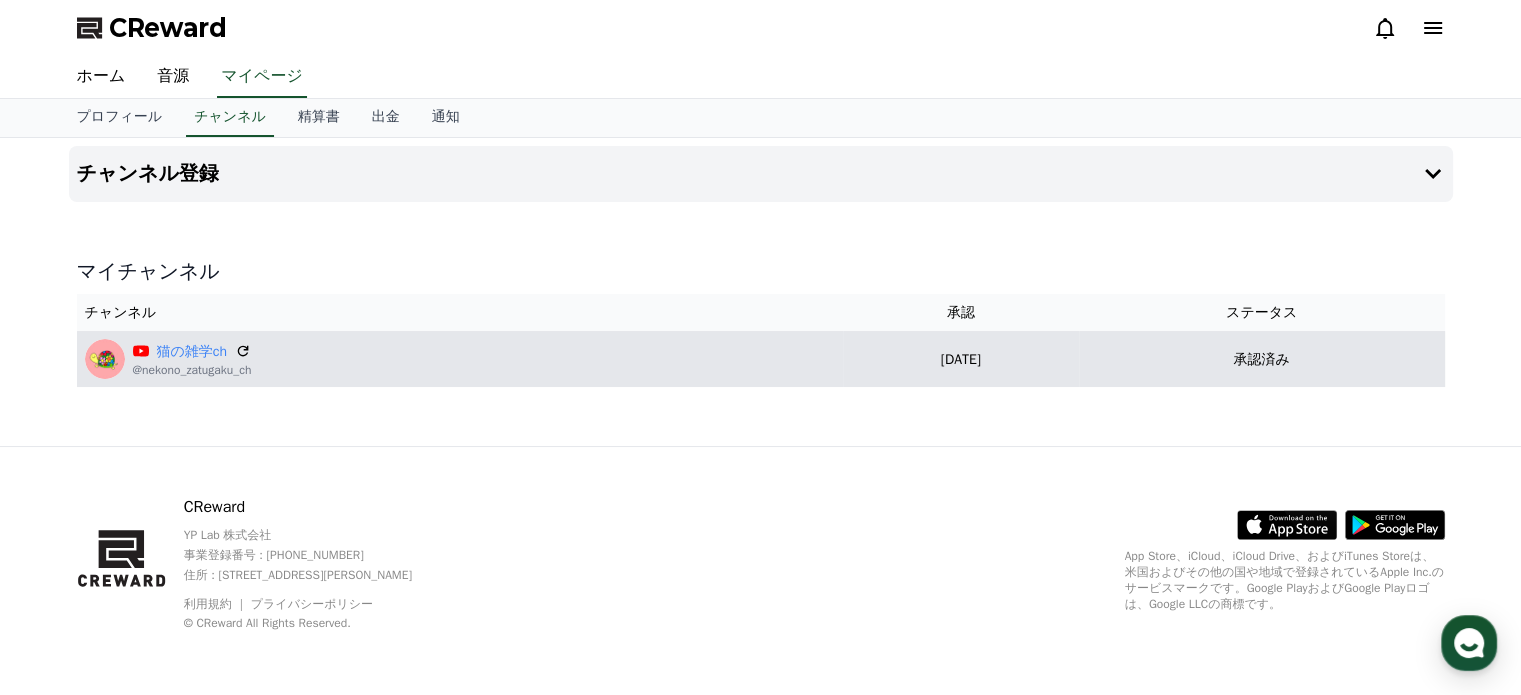 click on "2025-07-01" at bounding box center (961, 359) 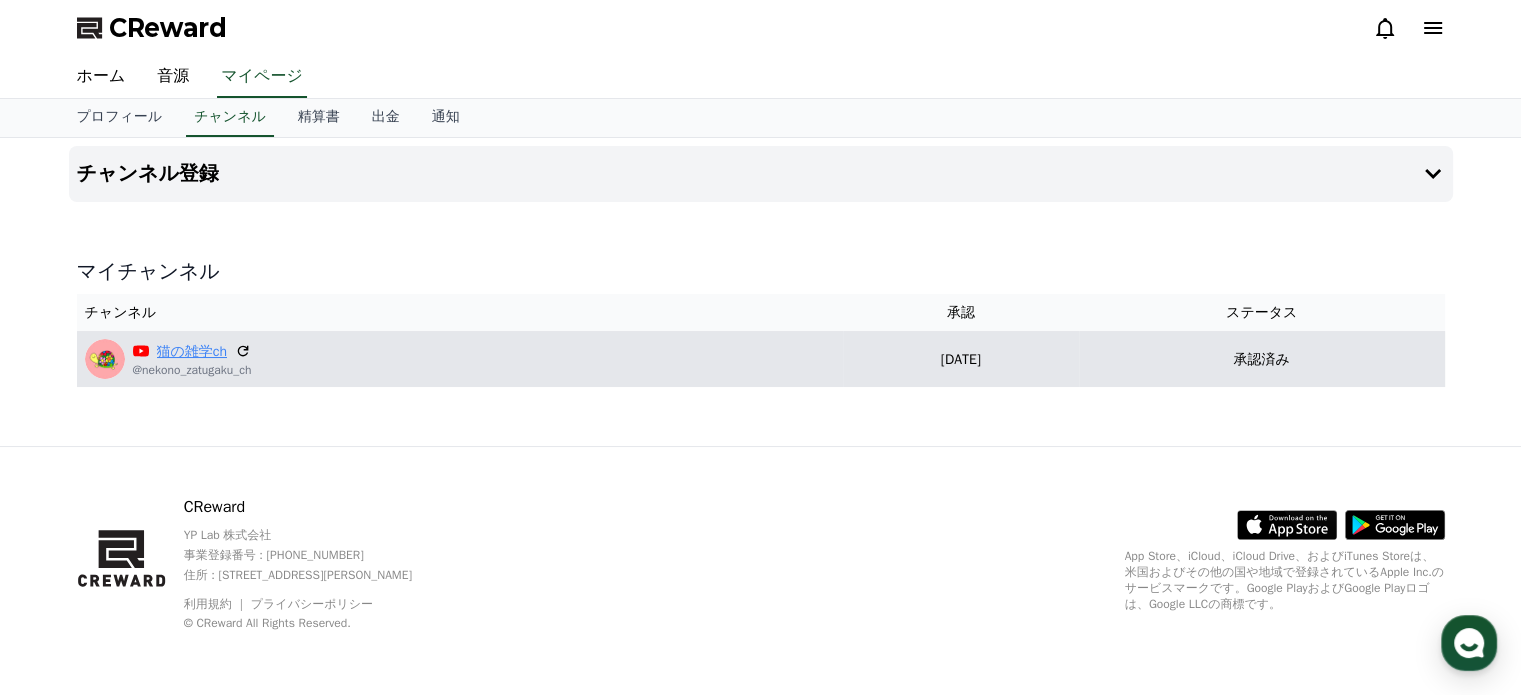 click on "猫の雑学ch" at bounding box center [192, 351] 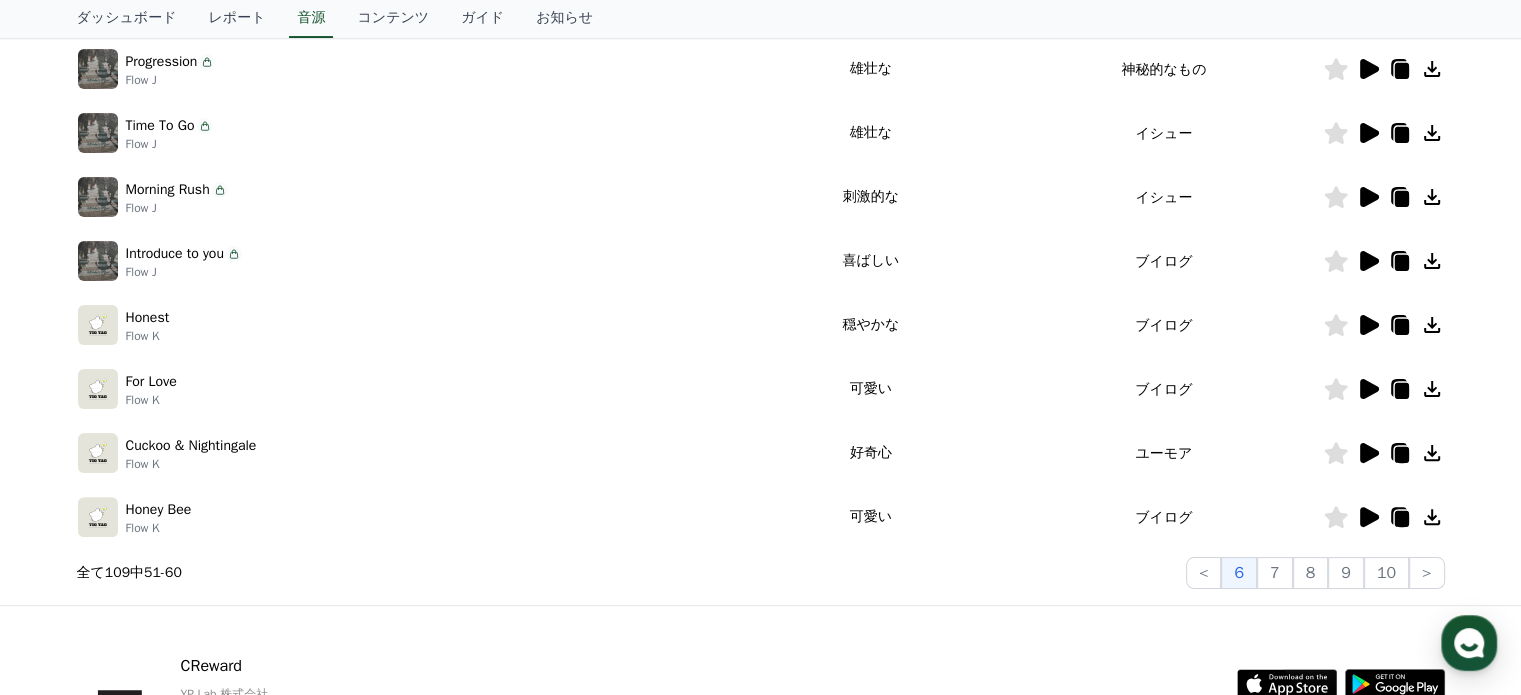 scroll, scrollTop: 0, scrollLeft: 0, axis: both 